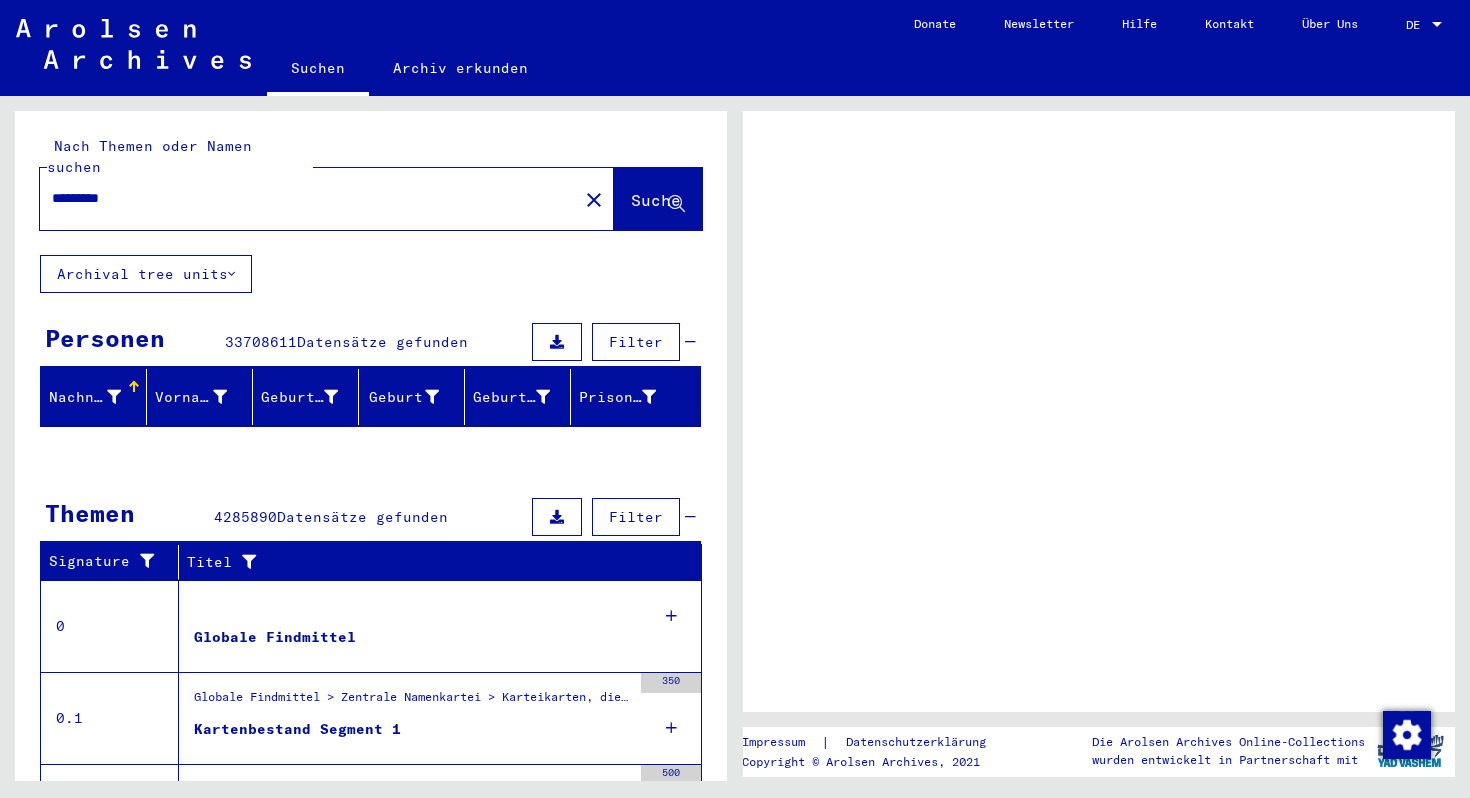 scroll, scrollTop: 0, scrollLeft: 0, axis: both 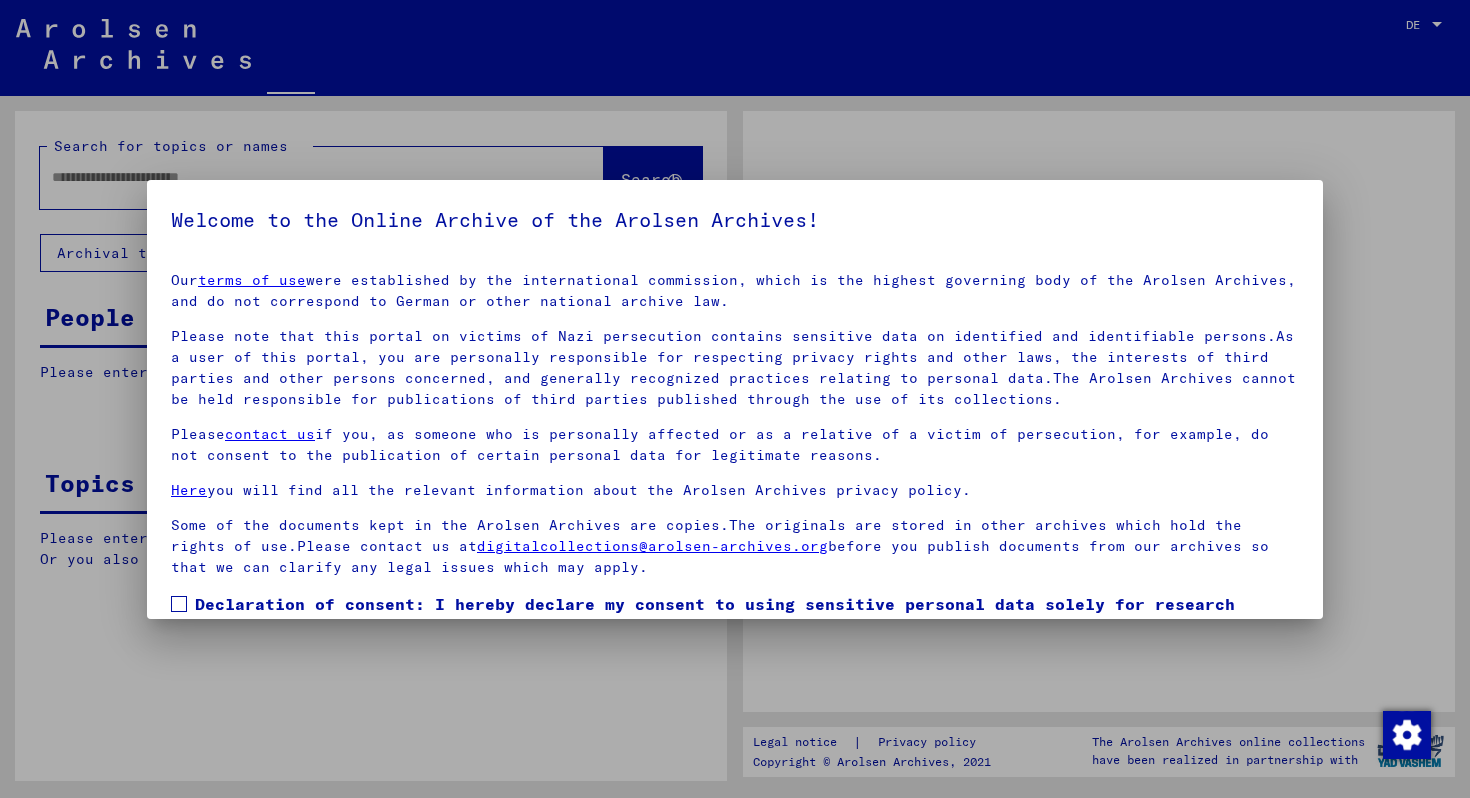 type on "*********" 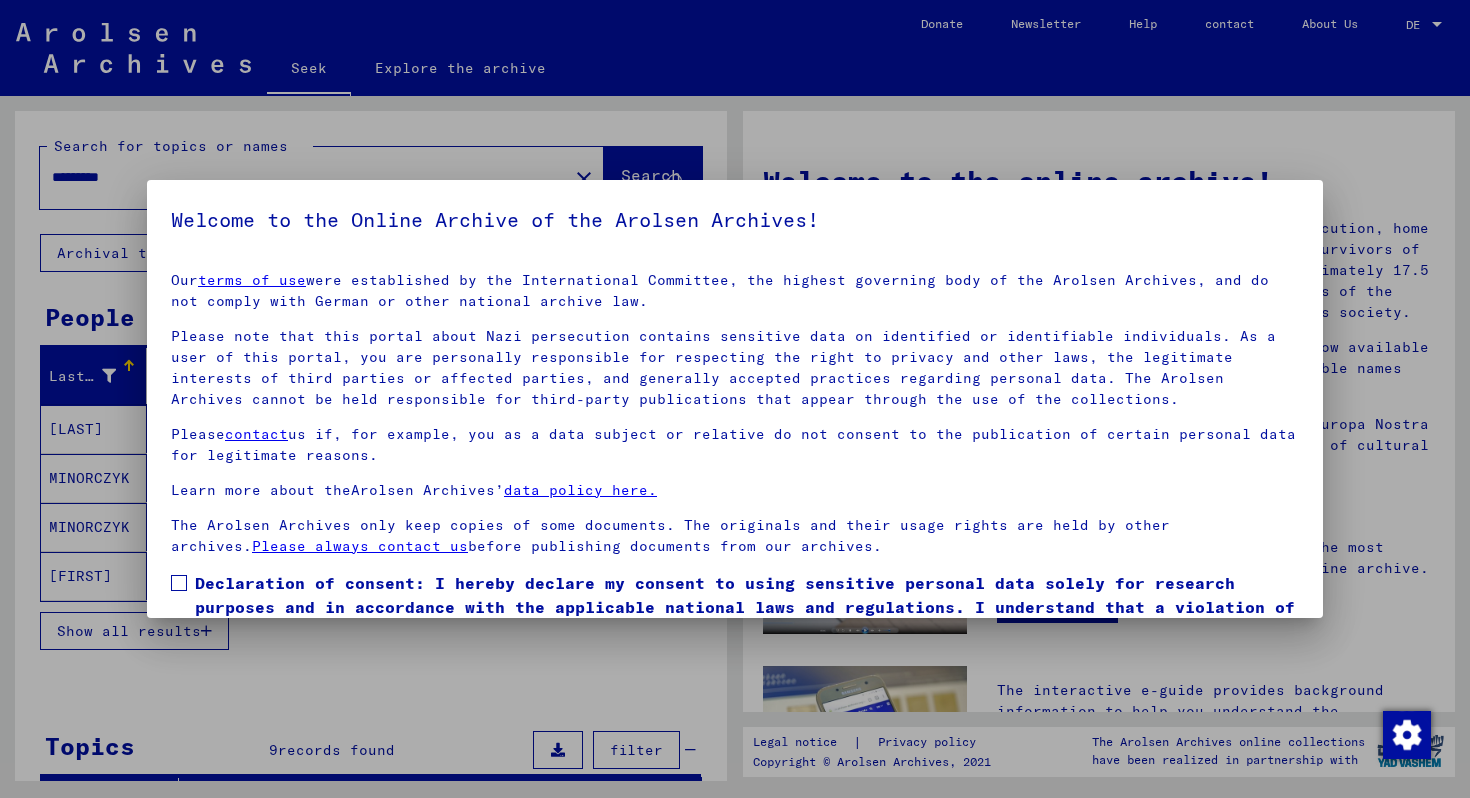 scroll, scrollTop: 96, scrollLeft: 0, axis: vertical 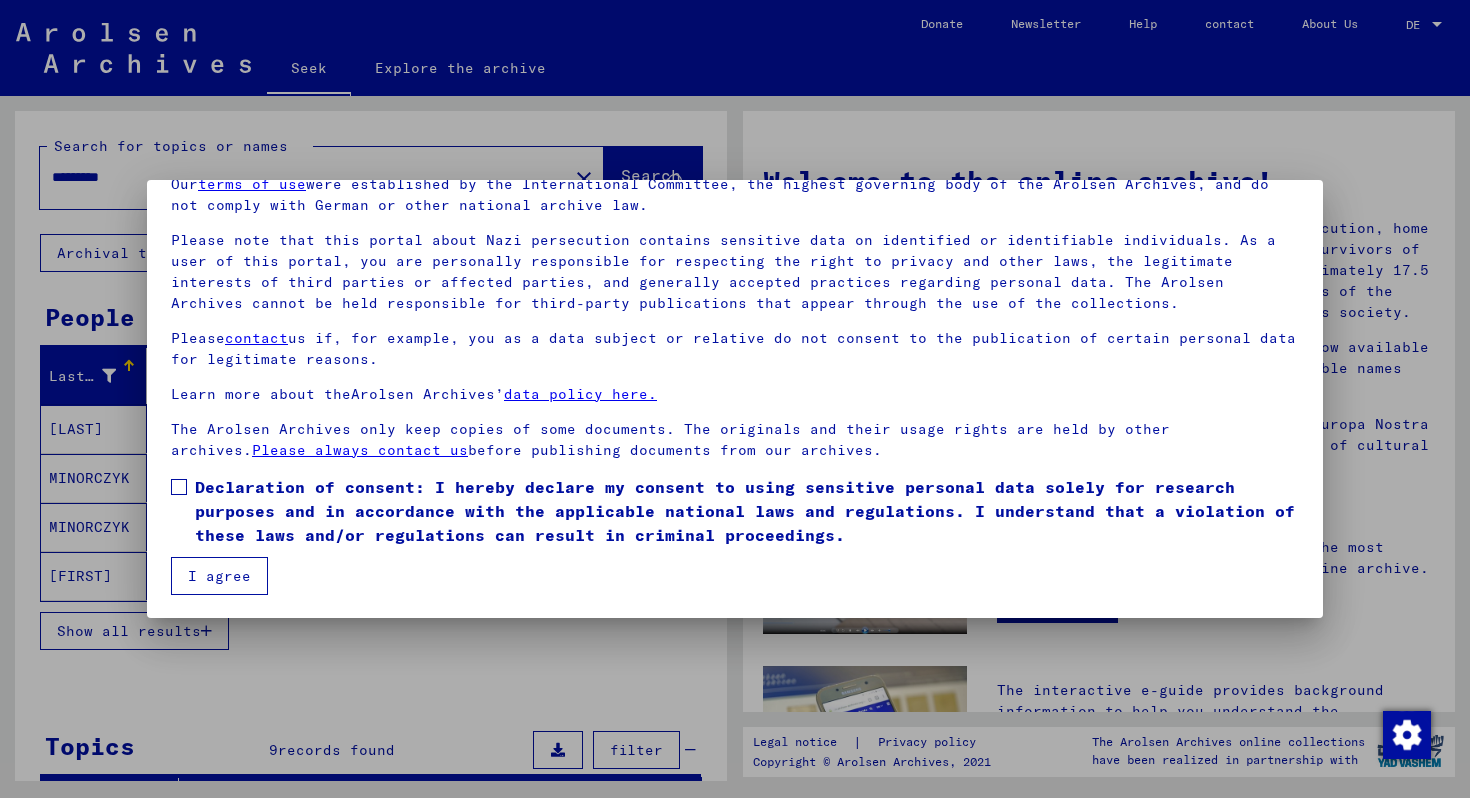 click at bounding box center [179, 487] 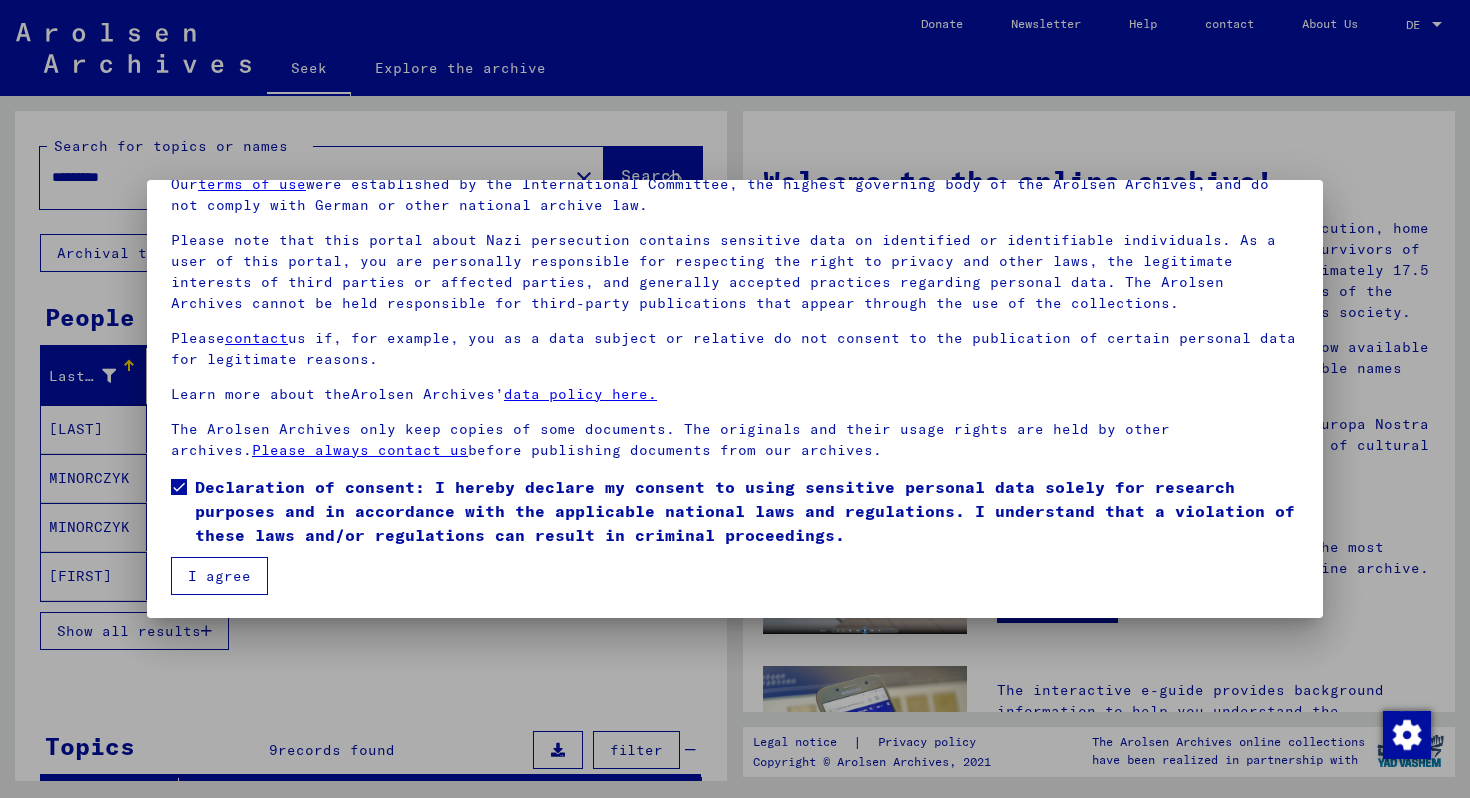 click on "I agree" at bounding box center [219, 576] 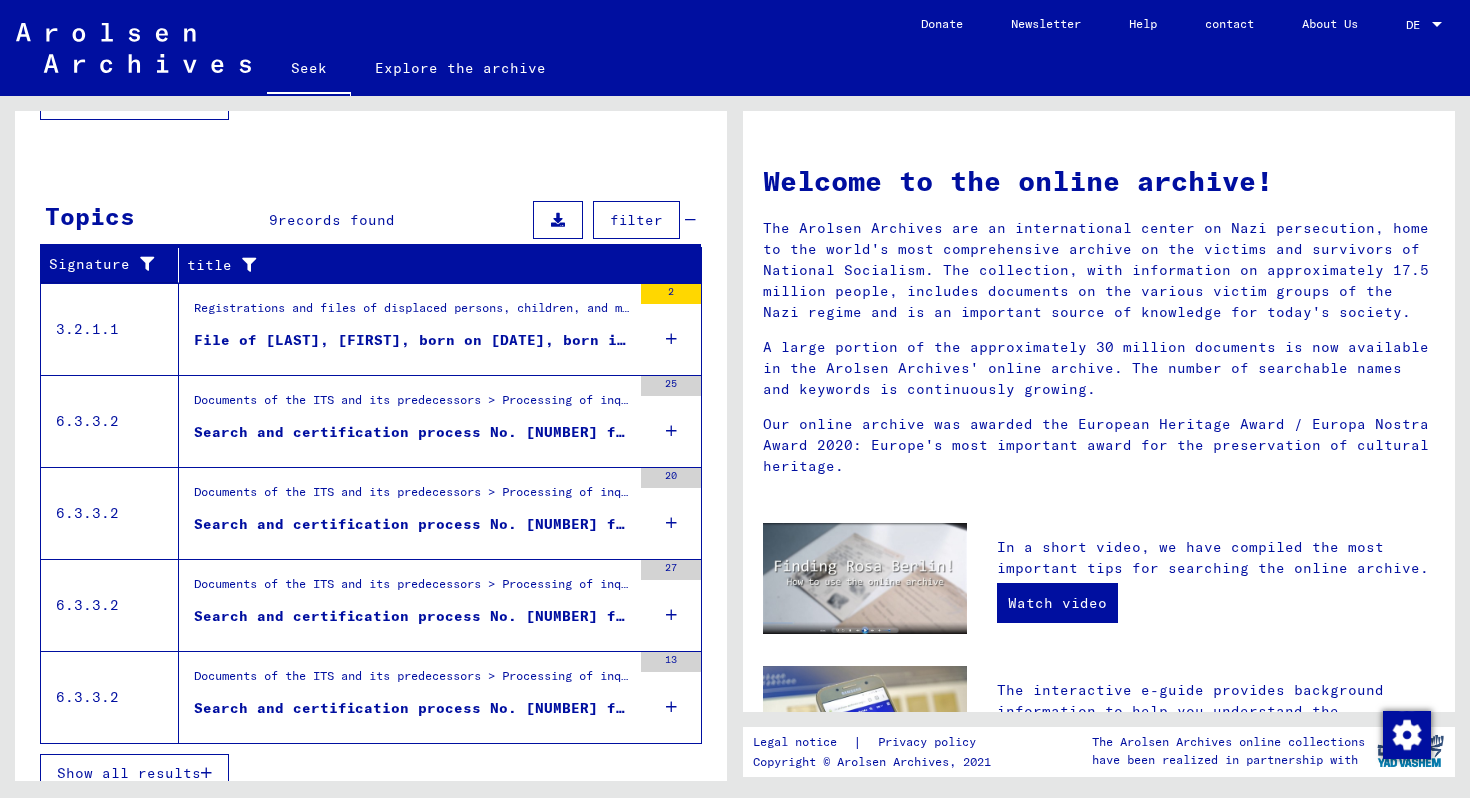 scroll, scrollTop: 551, scrollLeft: 0, axis: vertical 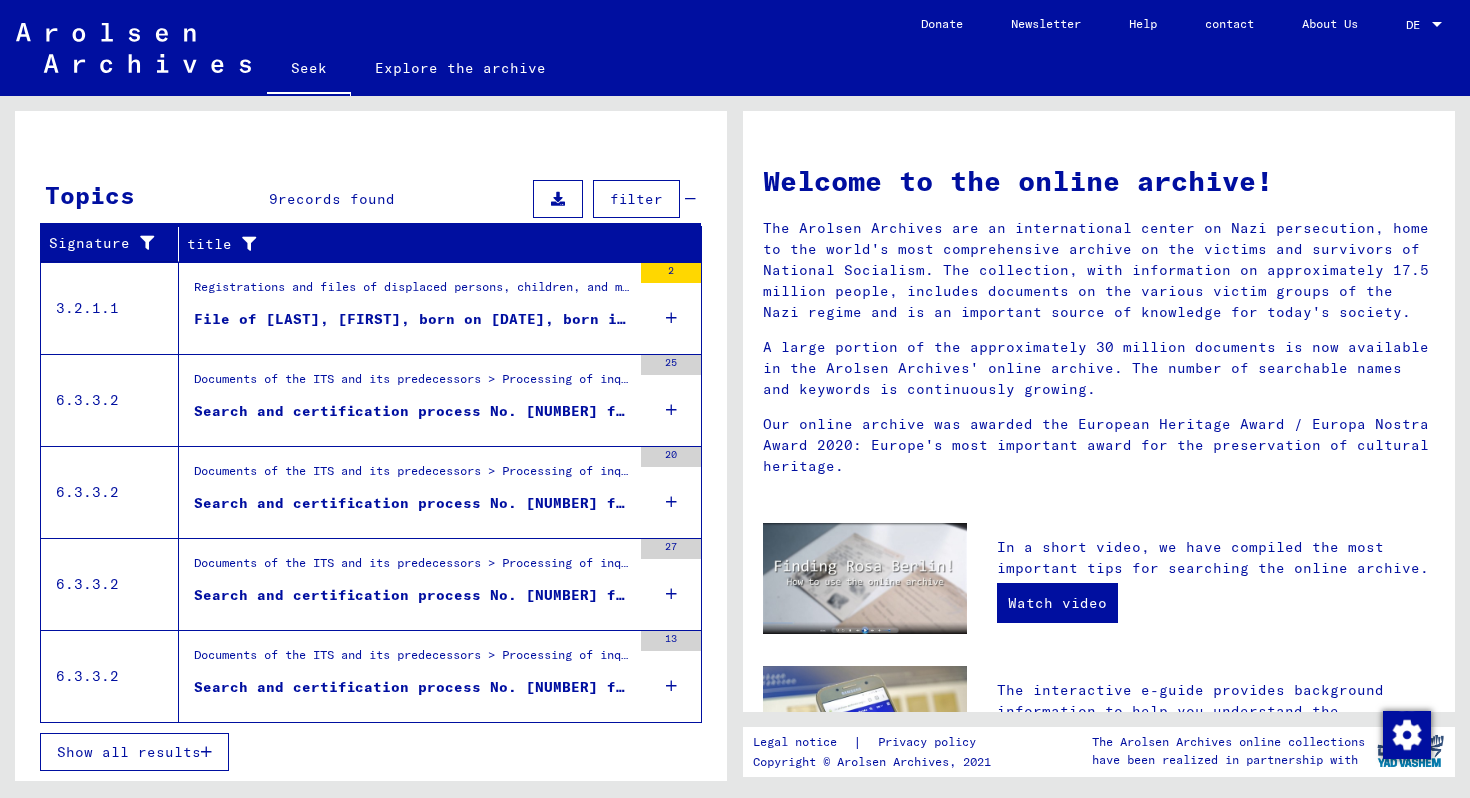 click on "Search and certification process No. [NUMBER] for [LAST], [FIRST] born [DATE]" at bounding box center (540, 411) 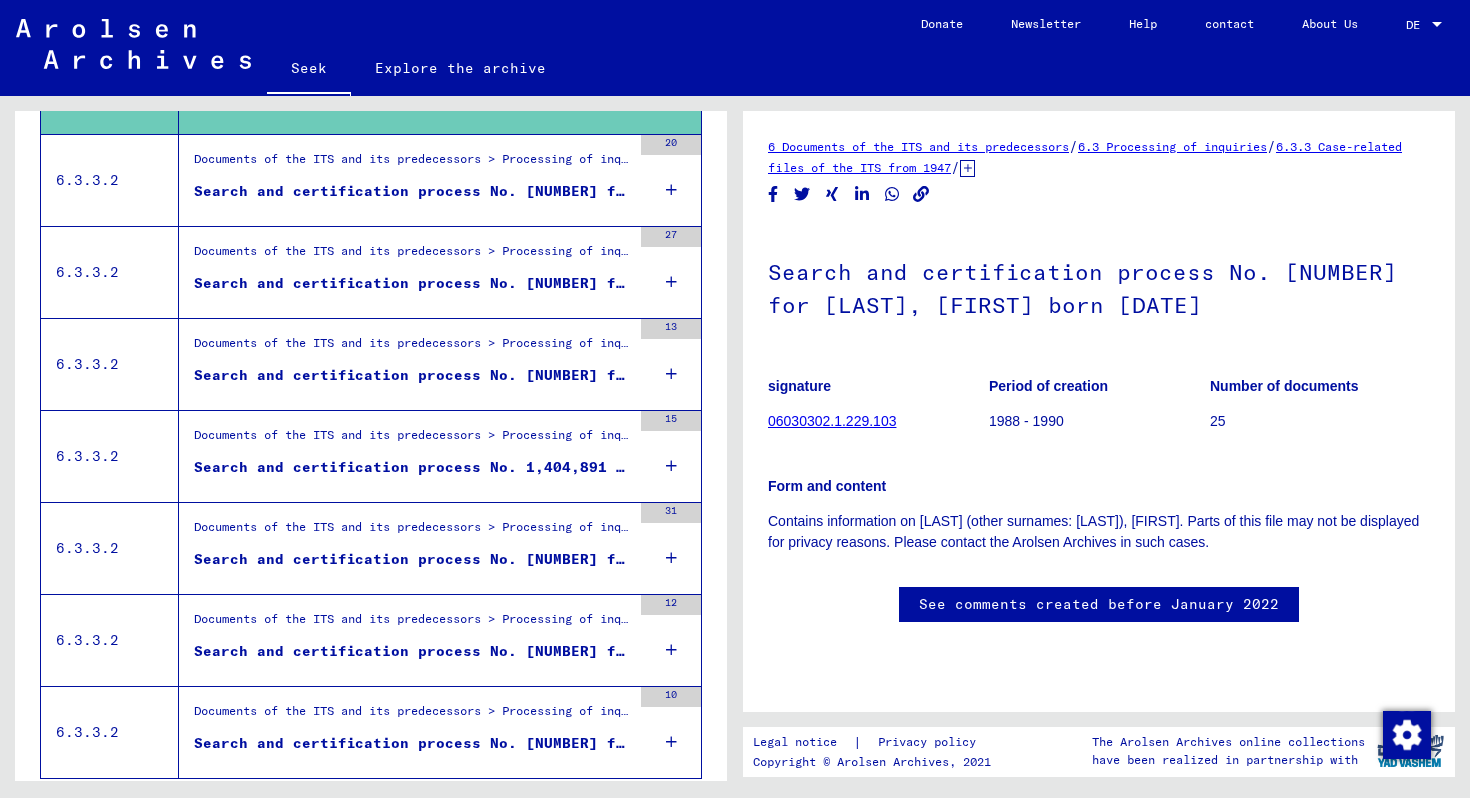 scroll, scrollTop: 0, scrollLeft: 0, axis: both 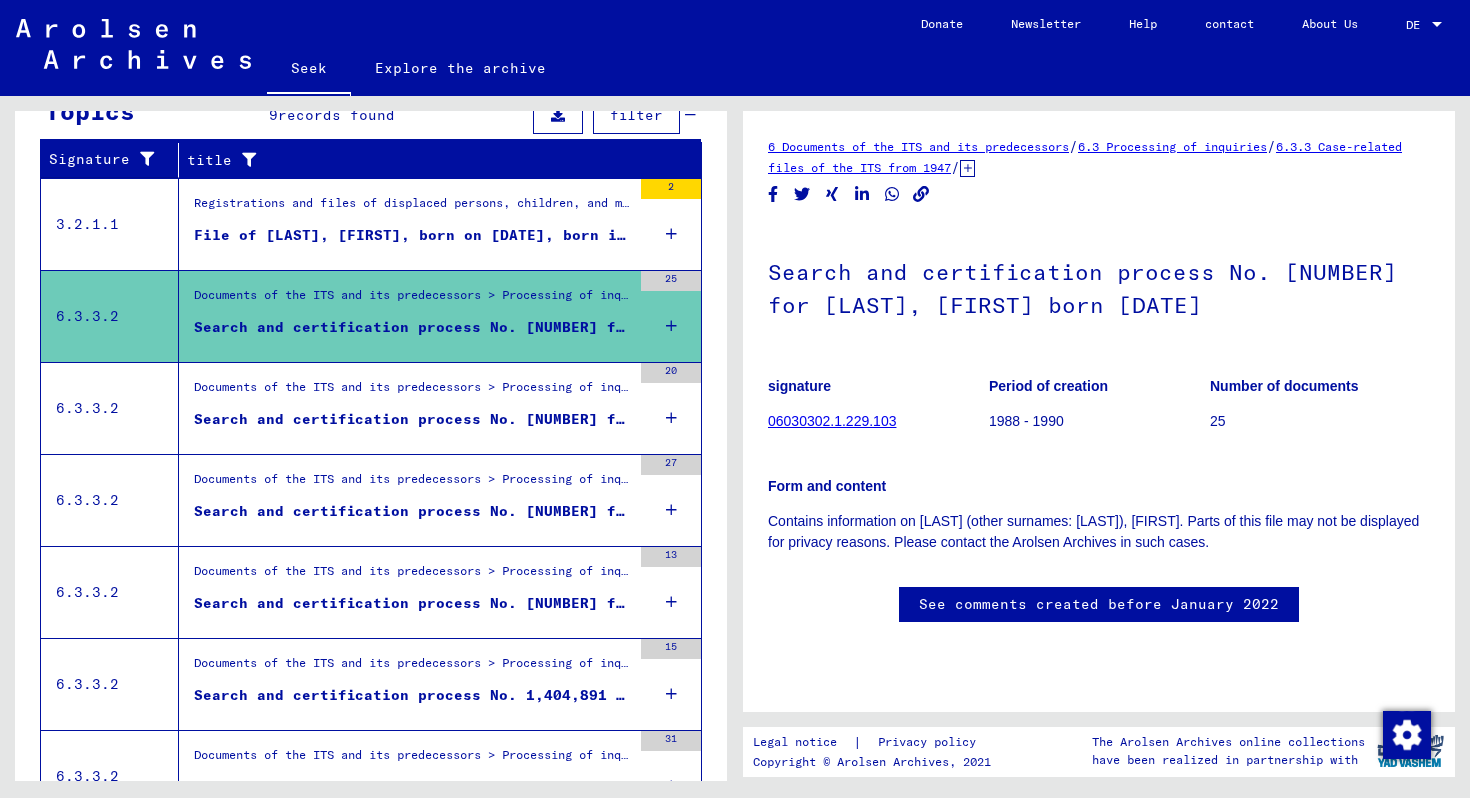 click on "Search and certification process No. [NUMBER] for [LAST], [FIRST] born [DATE]" at bounding box center (540, 419) 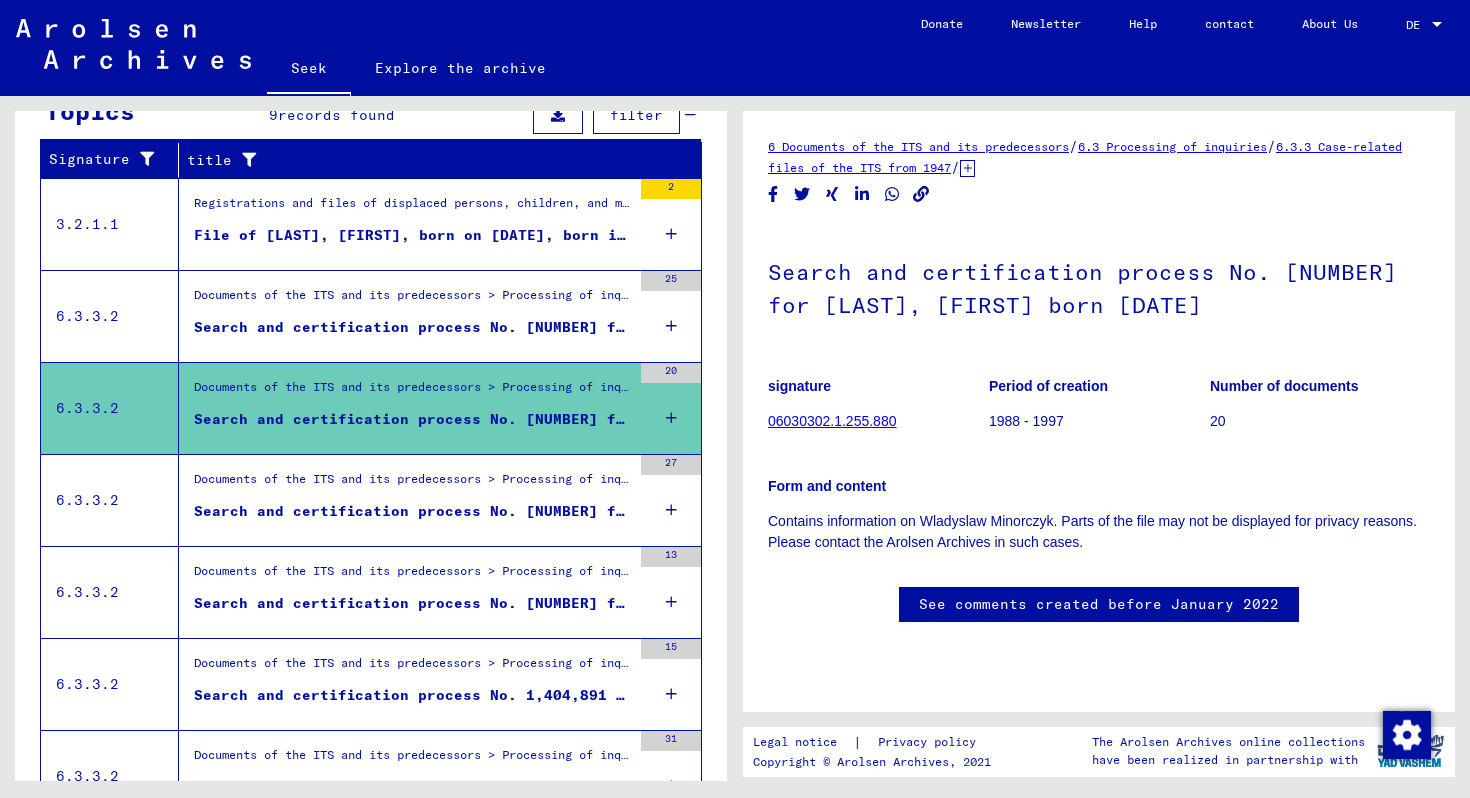 scroll, scrollTop: 0, scrollLeft: 0, axis: both 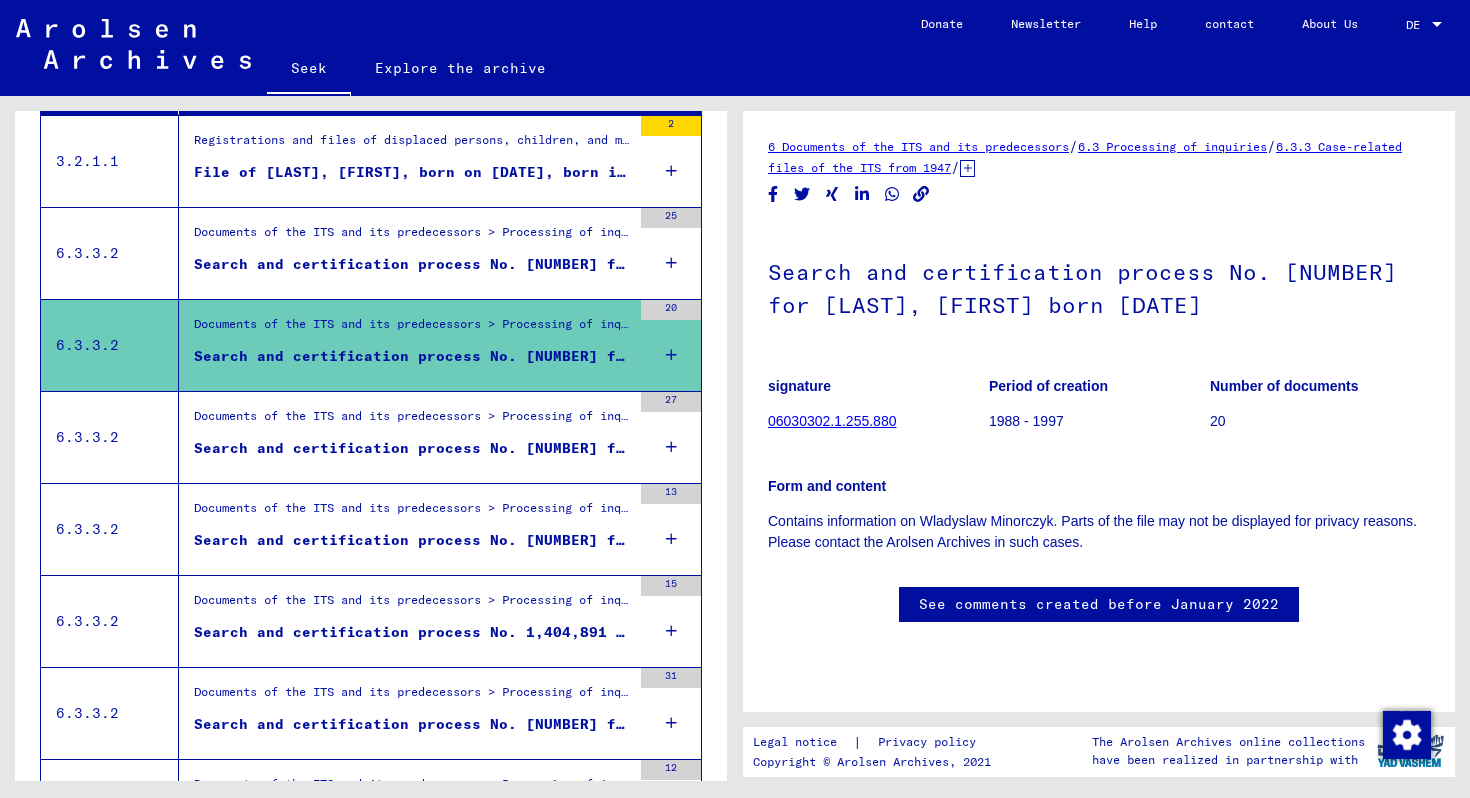 click on "Search and certification process No. [NUMBER] for [LAST], [FIRST] born [DATE]" at bounding box center (540, 448) 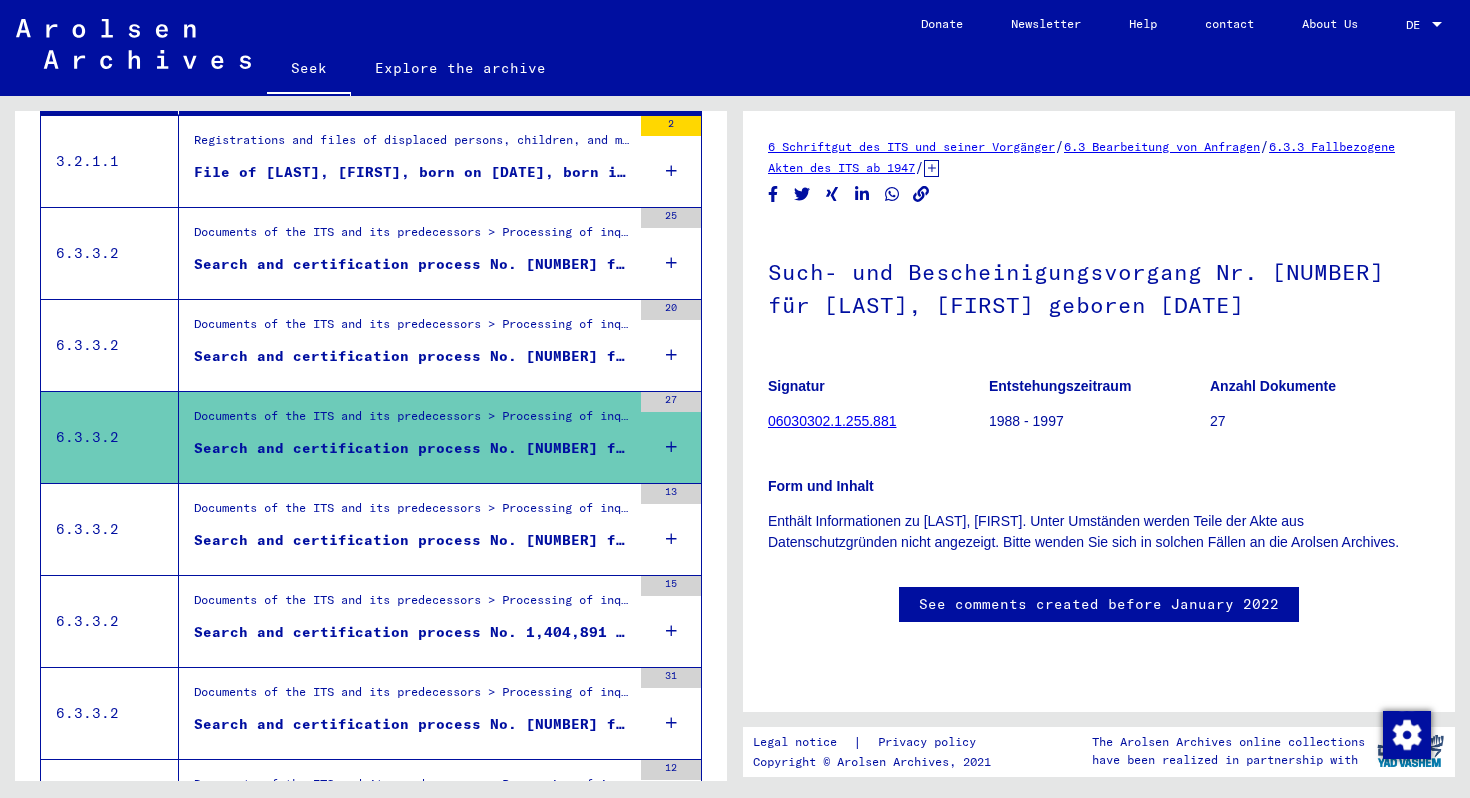 scroll, scrollTop: 0, scrollLeft: 0, axis: both 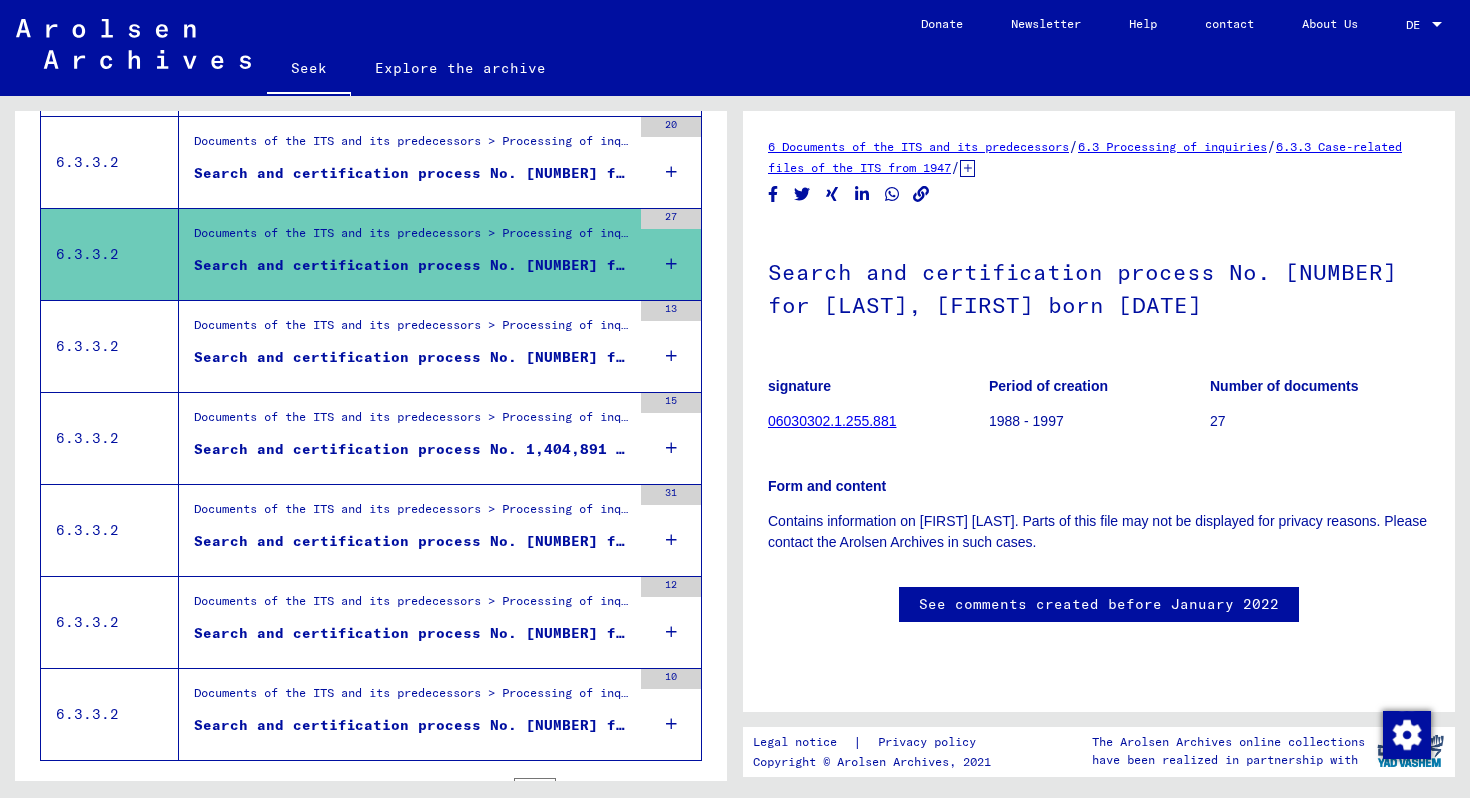 click on "Search and certification process No. [NUMBER] for [LAST], [FIRST] born [DATE]" at bounding box center [540, 357] 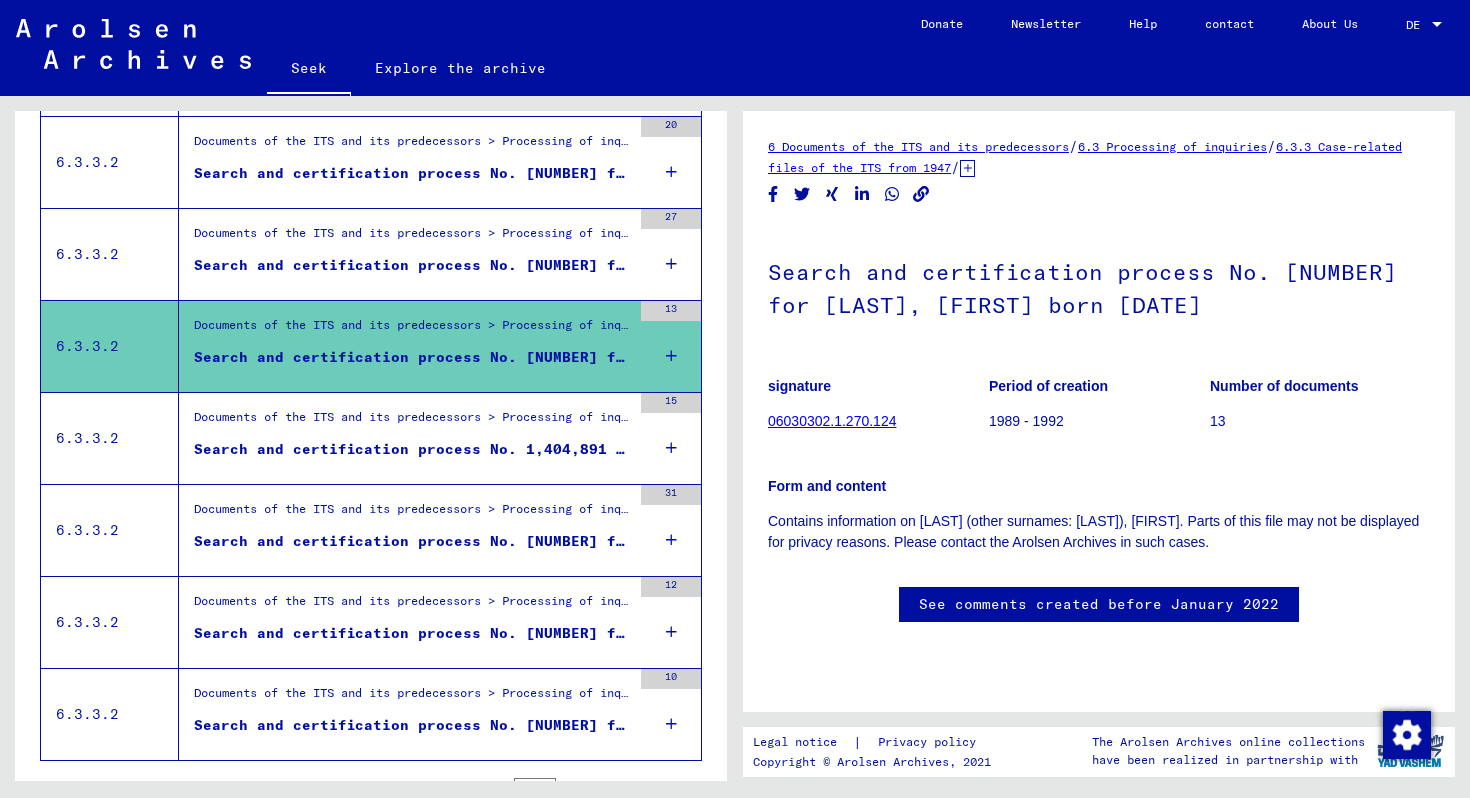 scroll, scrollTop: 0, scrollLeft: 0, axis: both 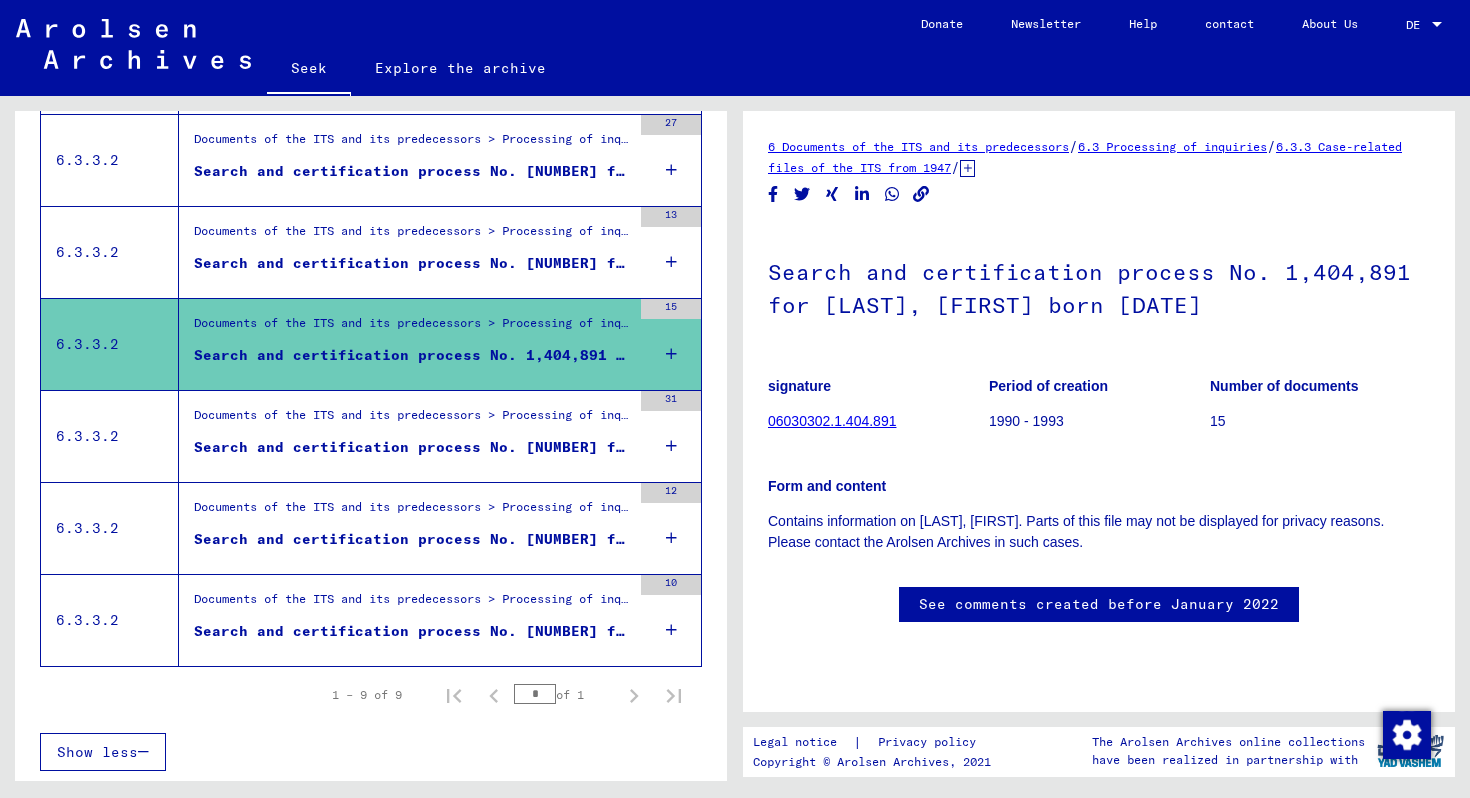 click on "Documents of the ITS and its predecessors > Processing of inquiries > Case-related files of the ITS from 1947 onwards > T/D case filing > Search and certification processes with (T/D) numbers from 1,500,000 to 1,749,999 > Search and certification processes with (T/D) numbers from 1,609,000 to 1,609,499" at bounding box center [412, 420] 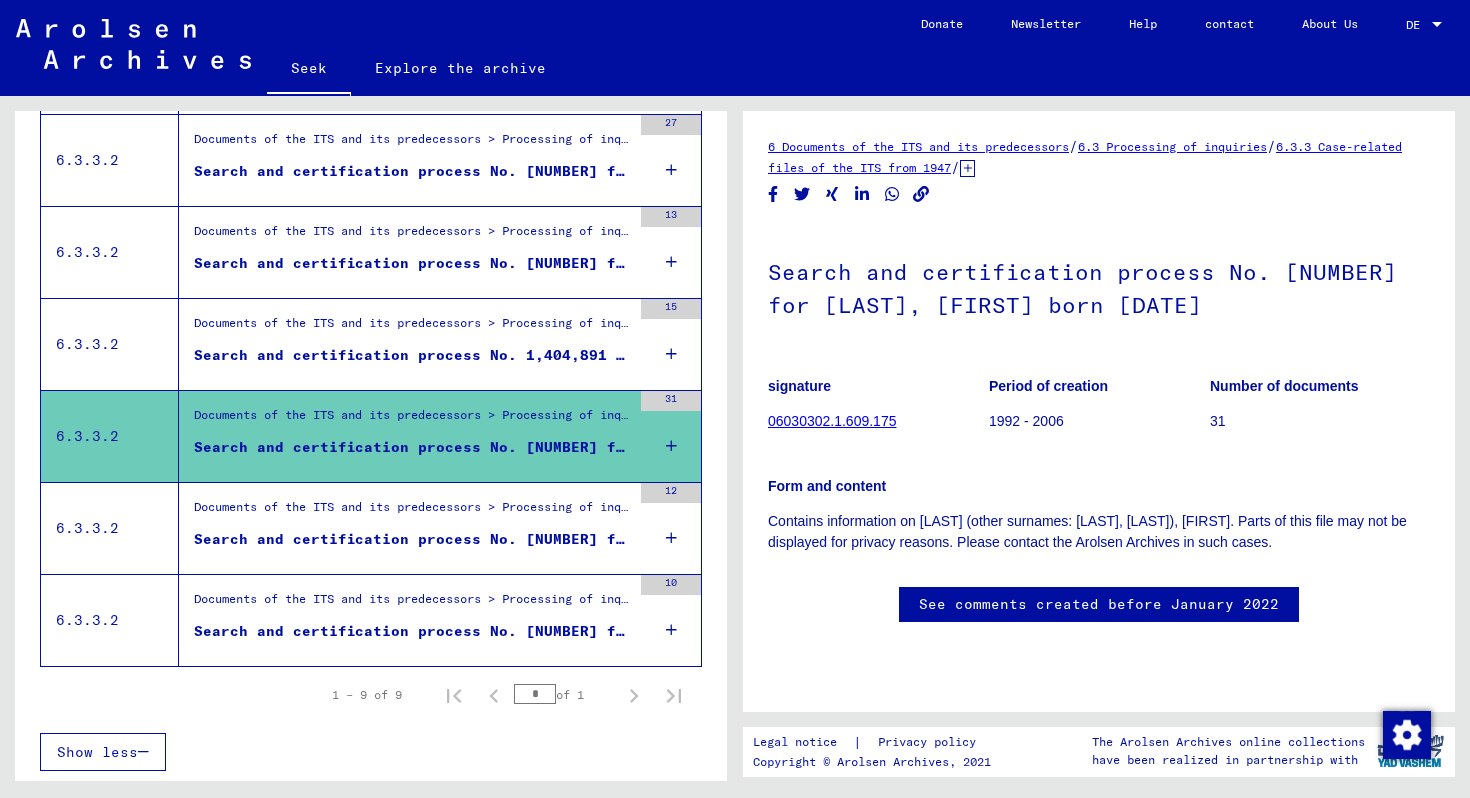 scroll, scrollTop: 0, scrollLeft: 0, axis: both 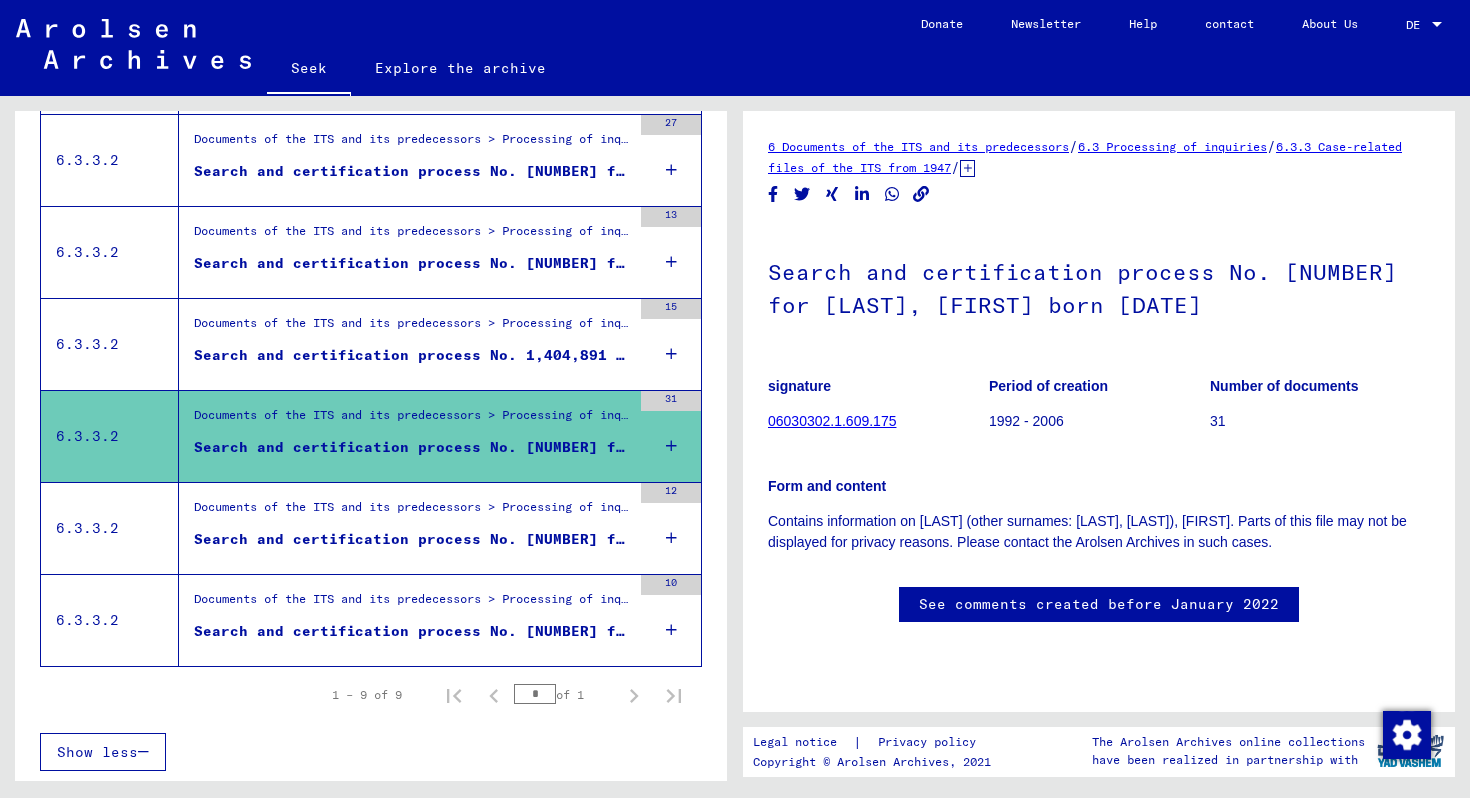 click on "Search and certification process No. [NUMBER] for [LAST], [FIRST] born [DATE] or [DATE]" at bounding box center [585, 539] 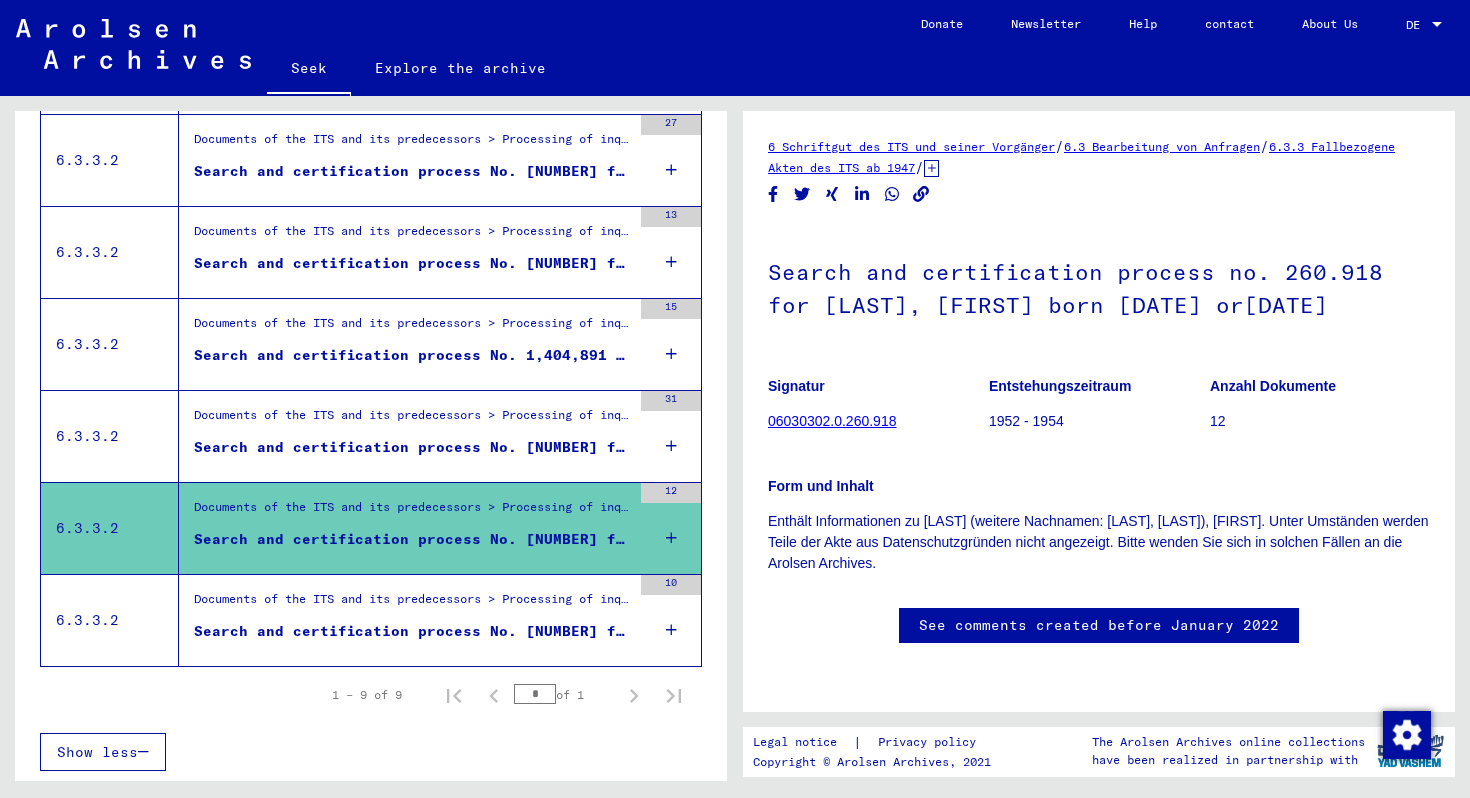 scroll, scrollTop: 0, scrollLeft: 0, axis: both 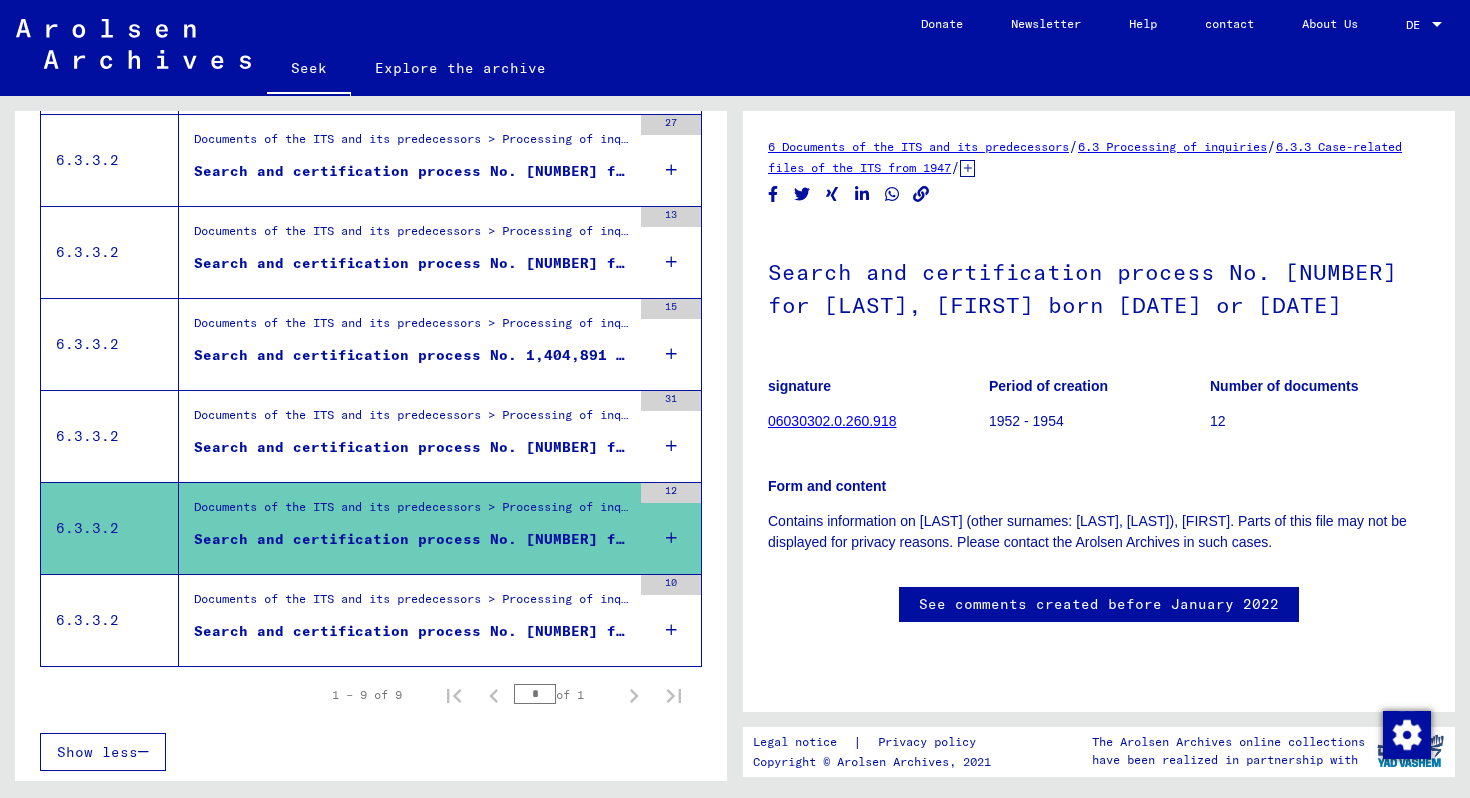 click on "Documents of the ITS and its predecessors > Processing of inquiries > Case-related files of the ITS from 1947 onwards > T/D case filing > Search and certification processes with (T/D) numbers from 250,000 to 499,999 > Search and certification processes with (T/D) numbers from 403,000 to 403,499" at bounding box center [412, 604] 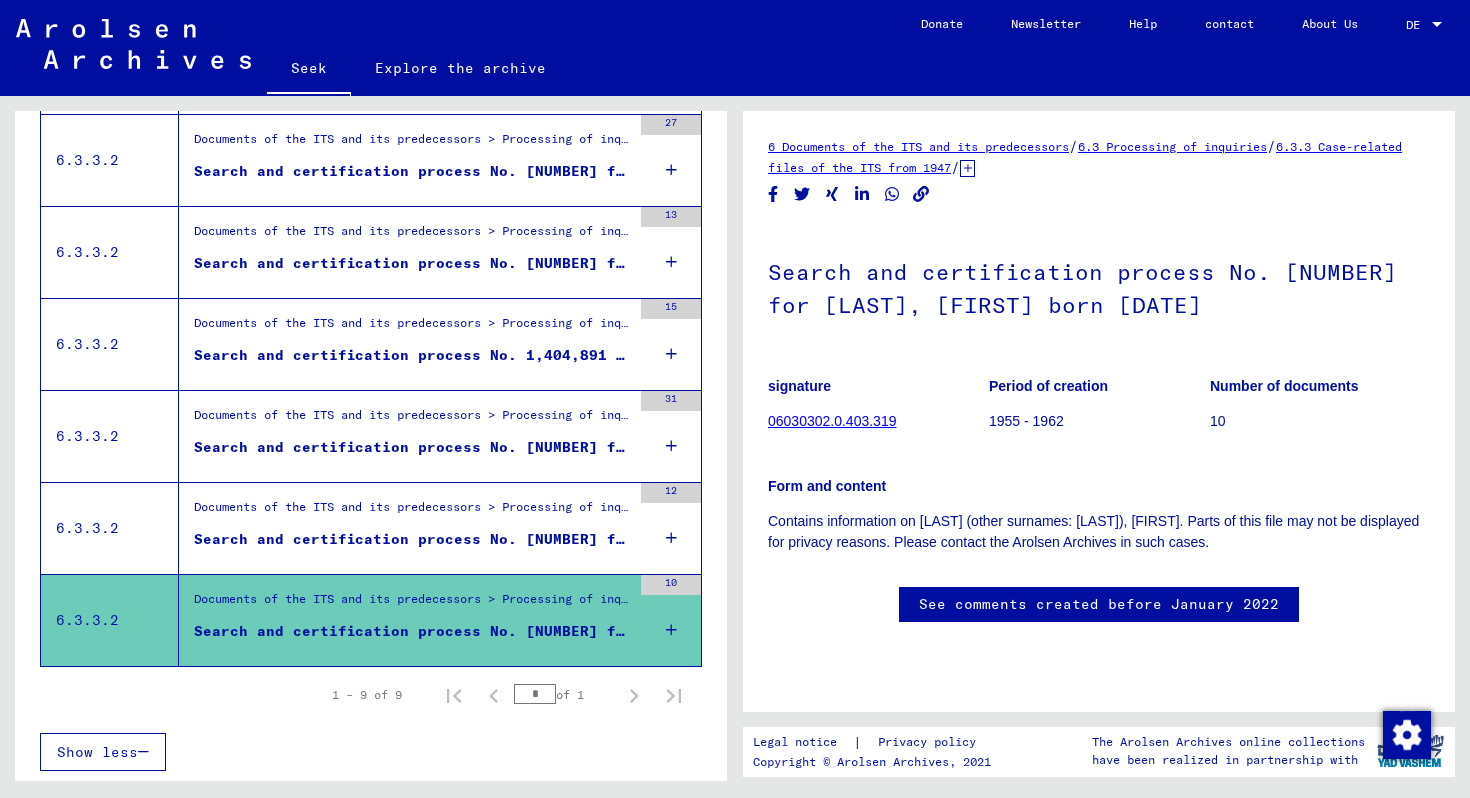 scroll, scrollTop: 0, scrollLeft: 0, axis: both 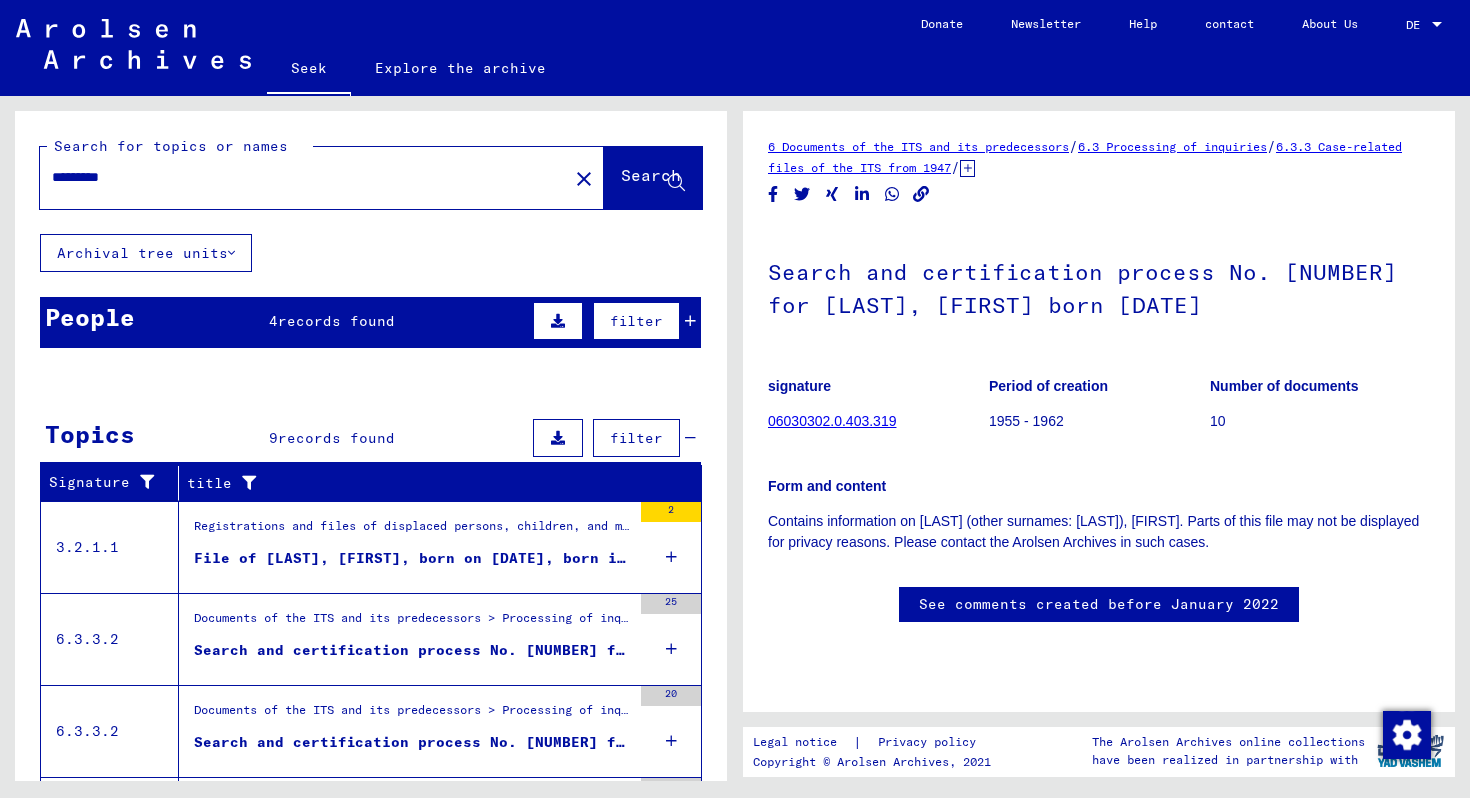 click on "records found" at bounding box center [336, 321] 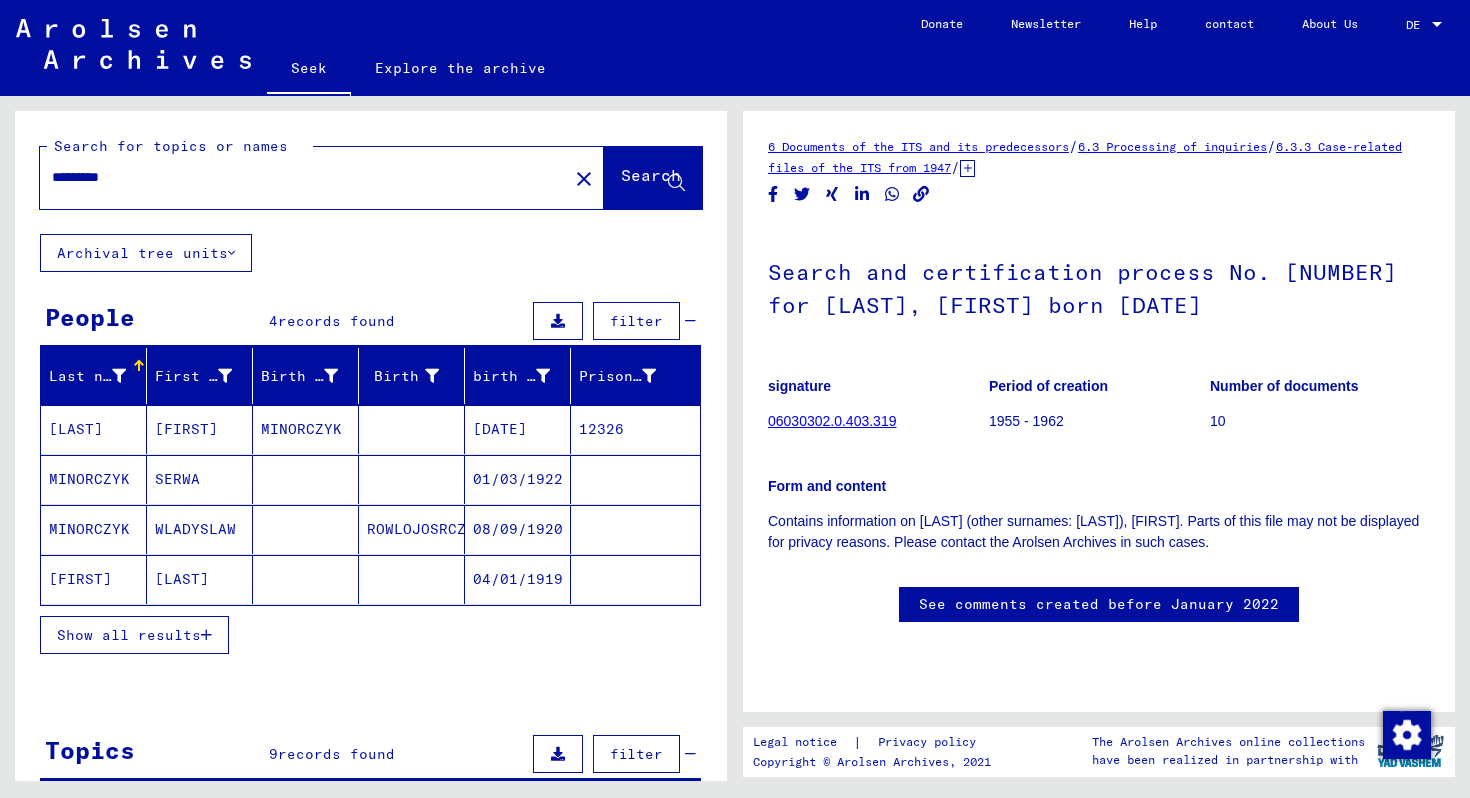 click on "ROWLOJOSRCZ" 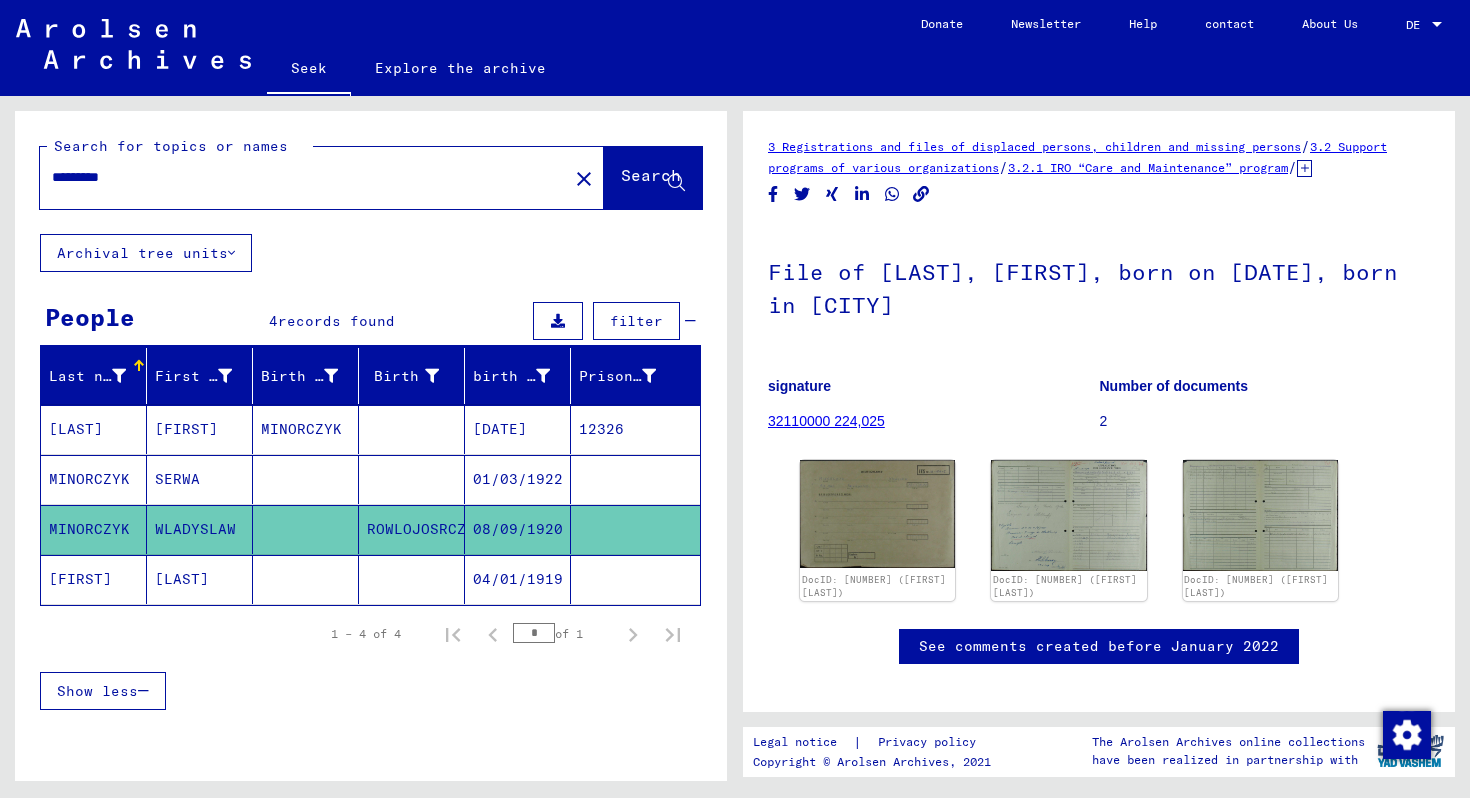 scroll, scrollTop: 0, scrollLeft: 0, axis: both 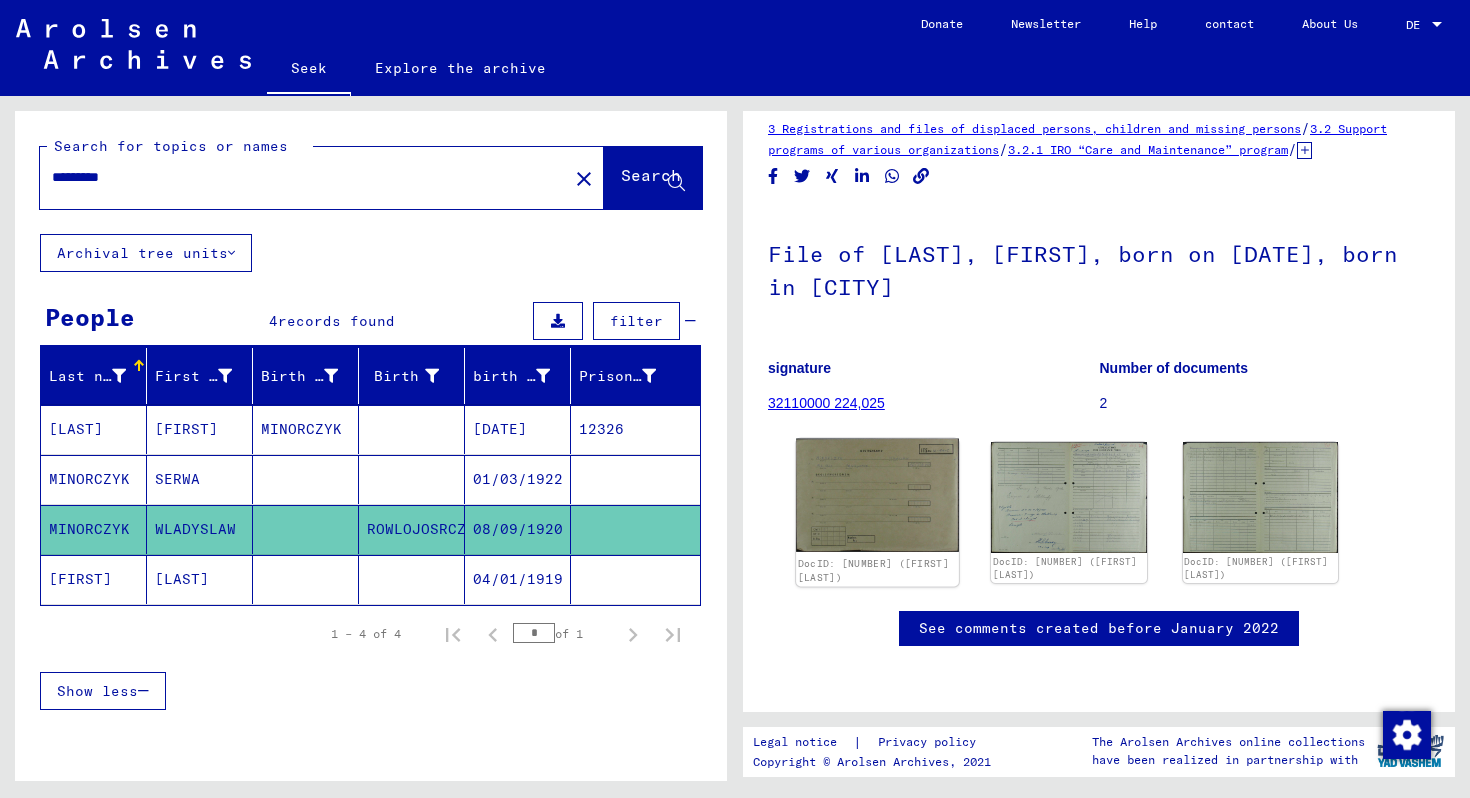 click 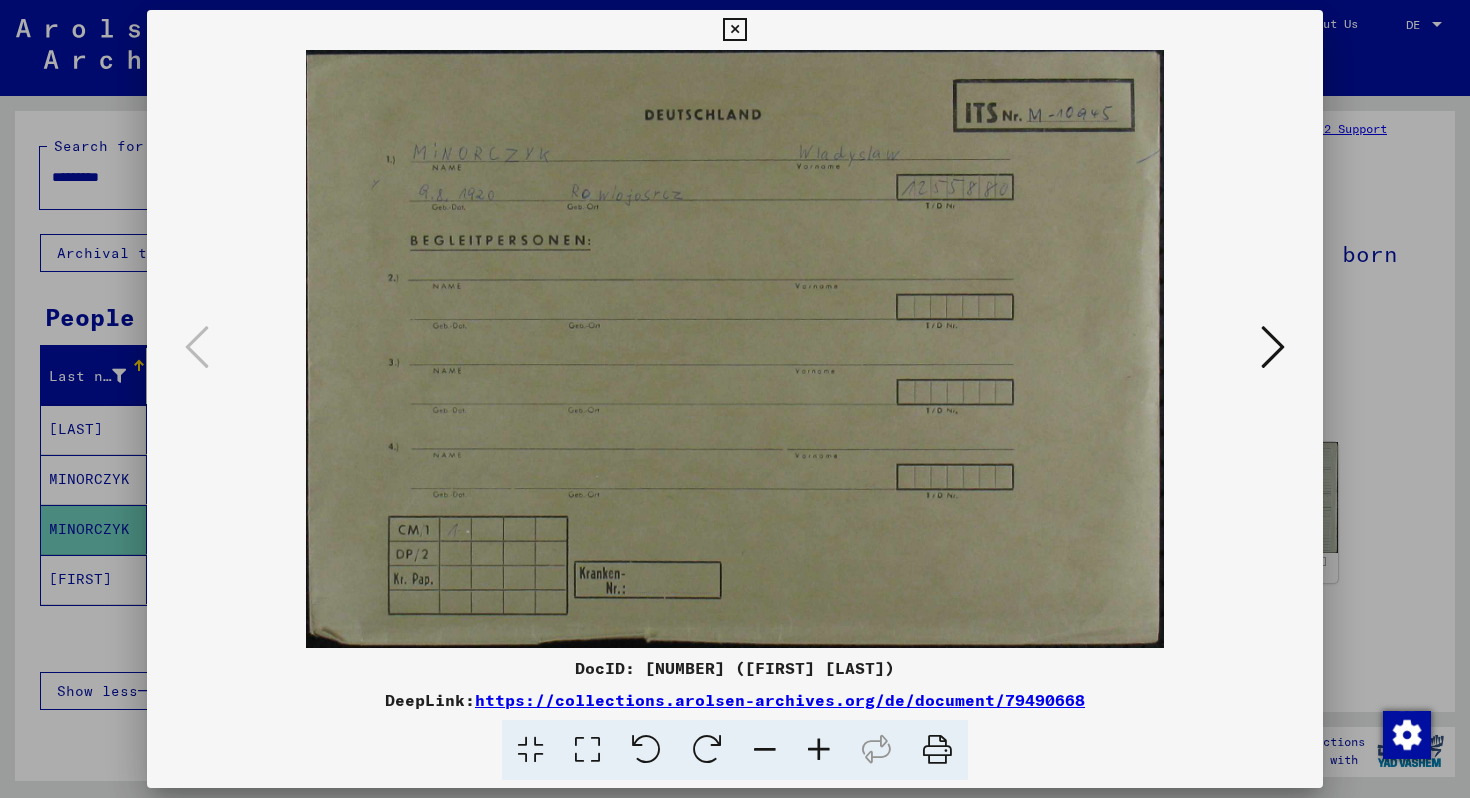 click at bounding box center [1273, 347] 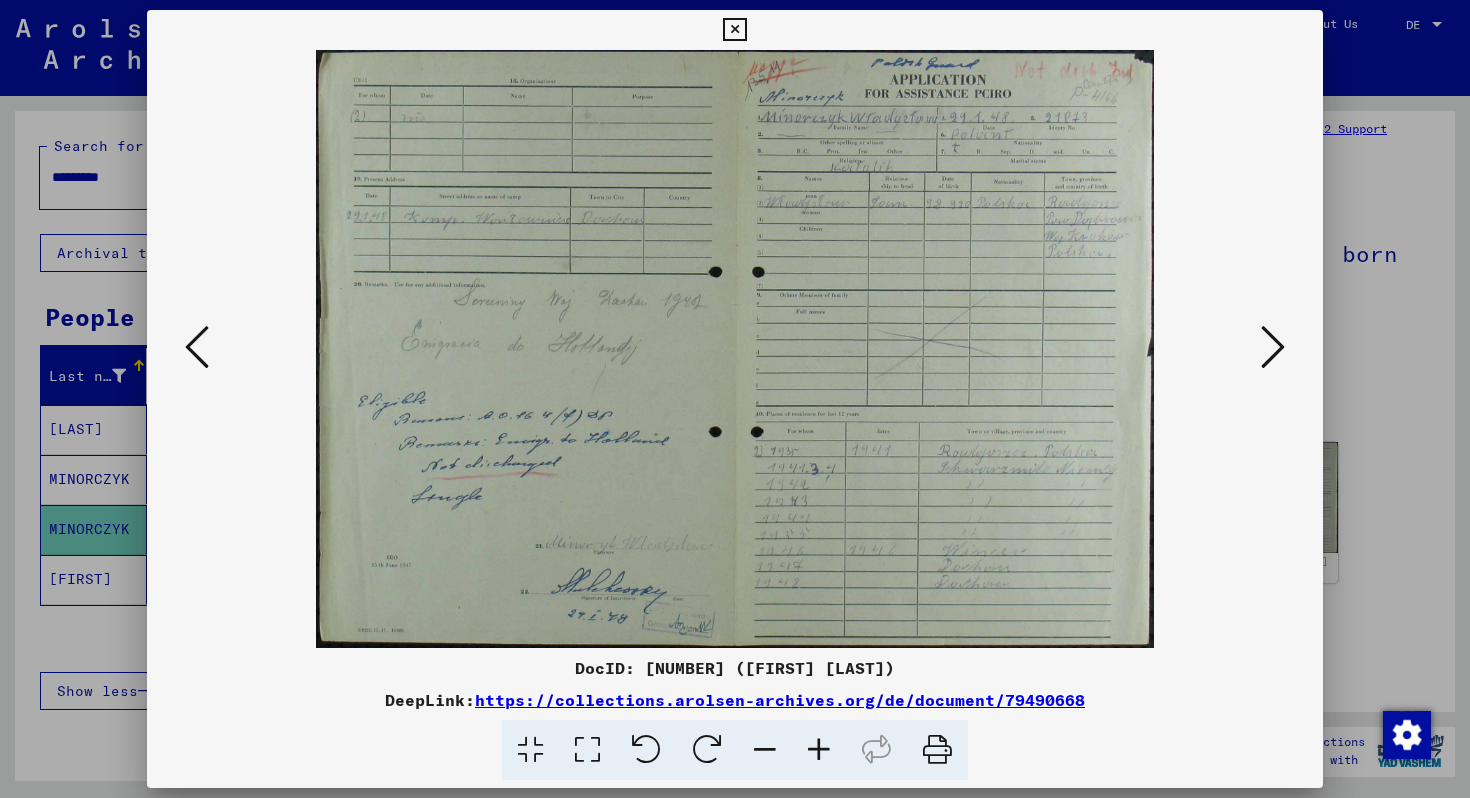 click at bounding box center [1273, 347] 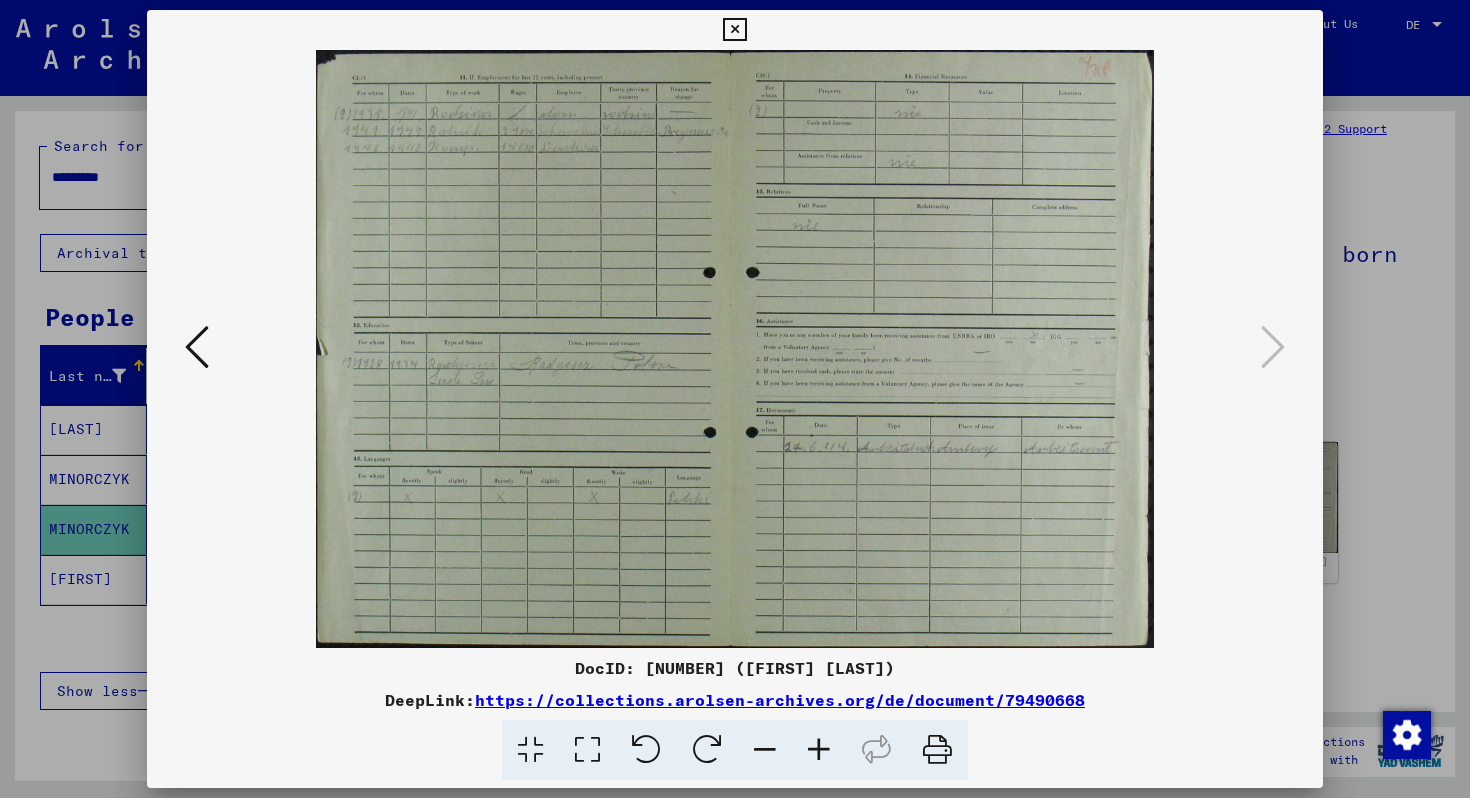 click at bounding box center (734, 30) 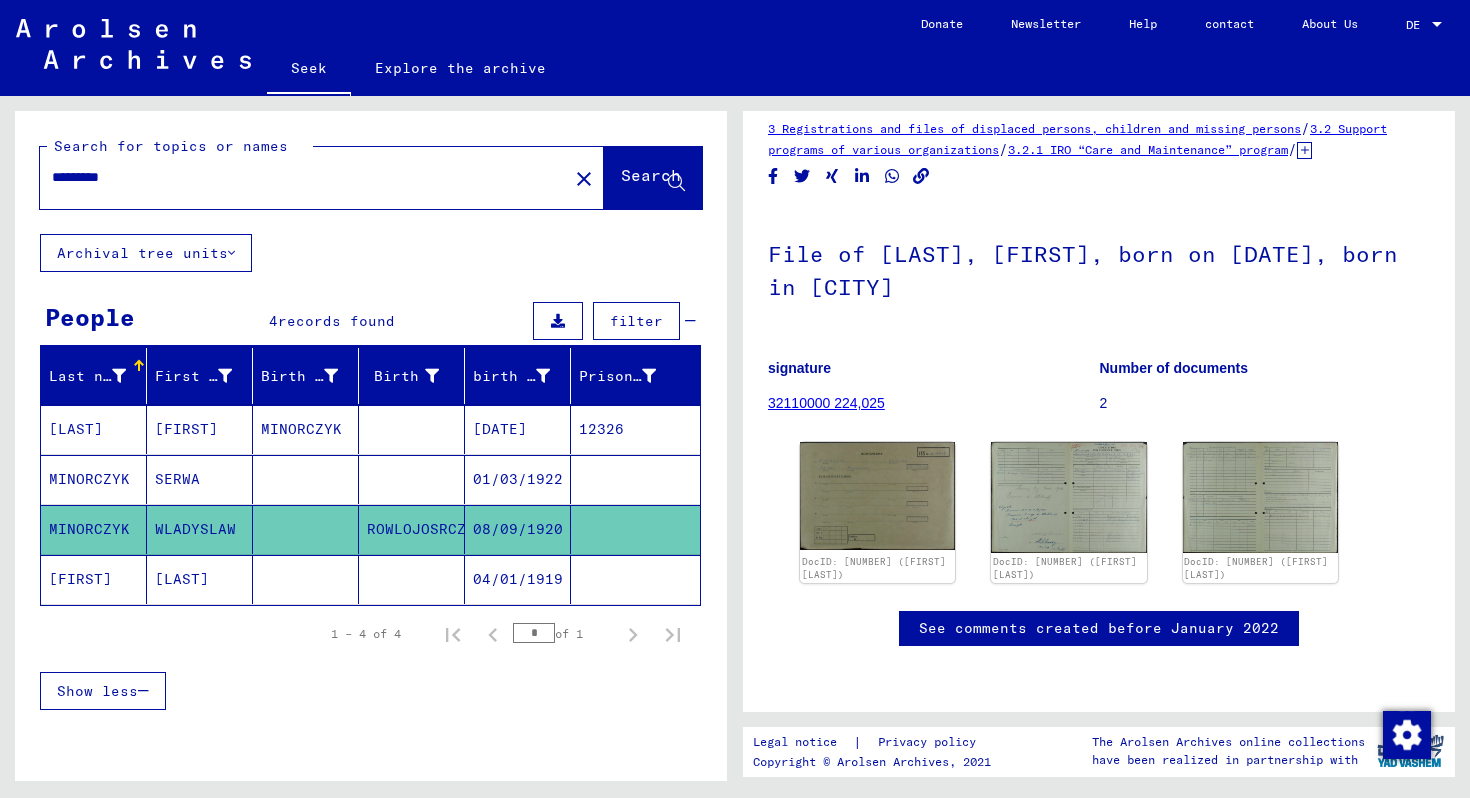 scroll, scrollTop: 0, scrollLeft: 0, axis: both 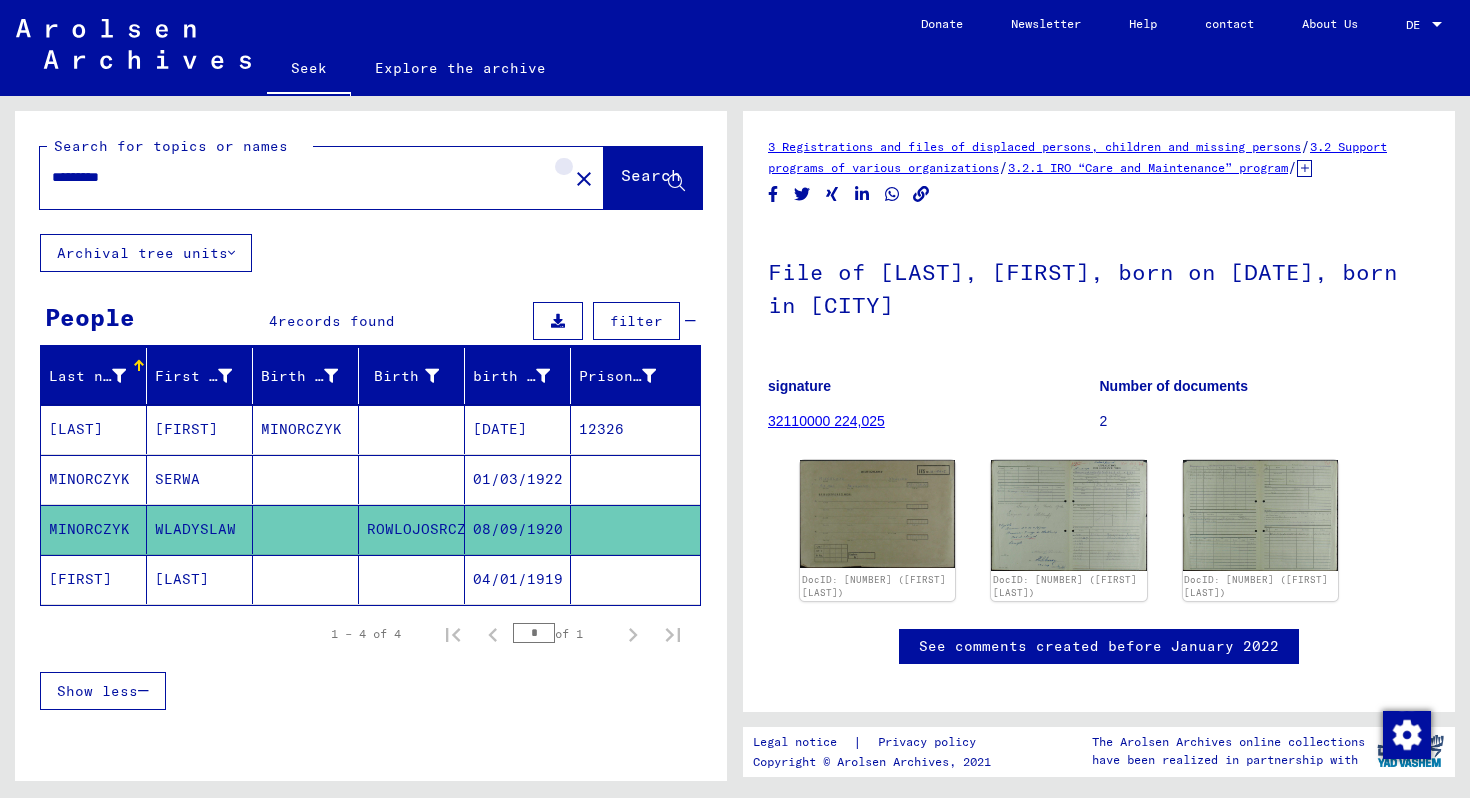 click on "close" 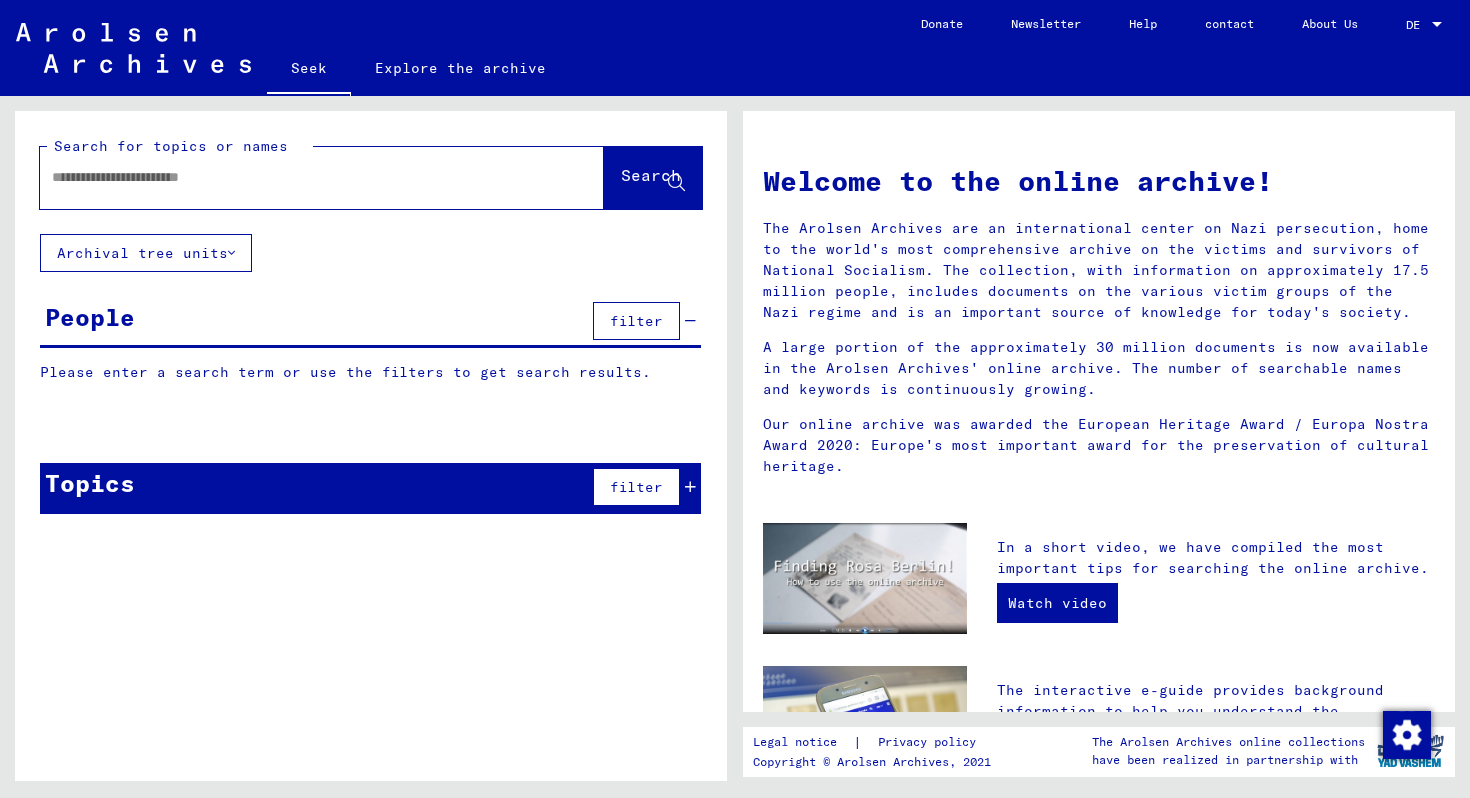 click at bounding box center (298, 177) 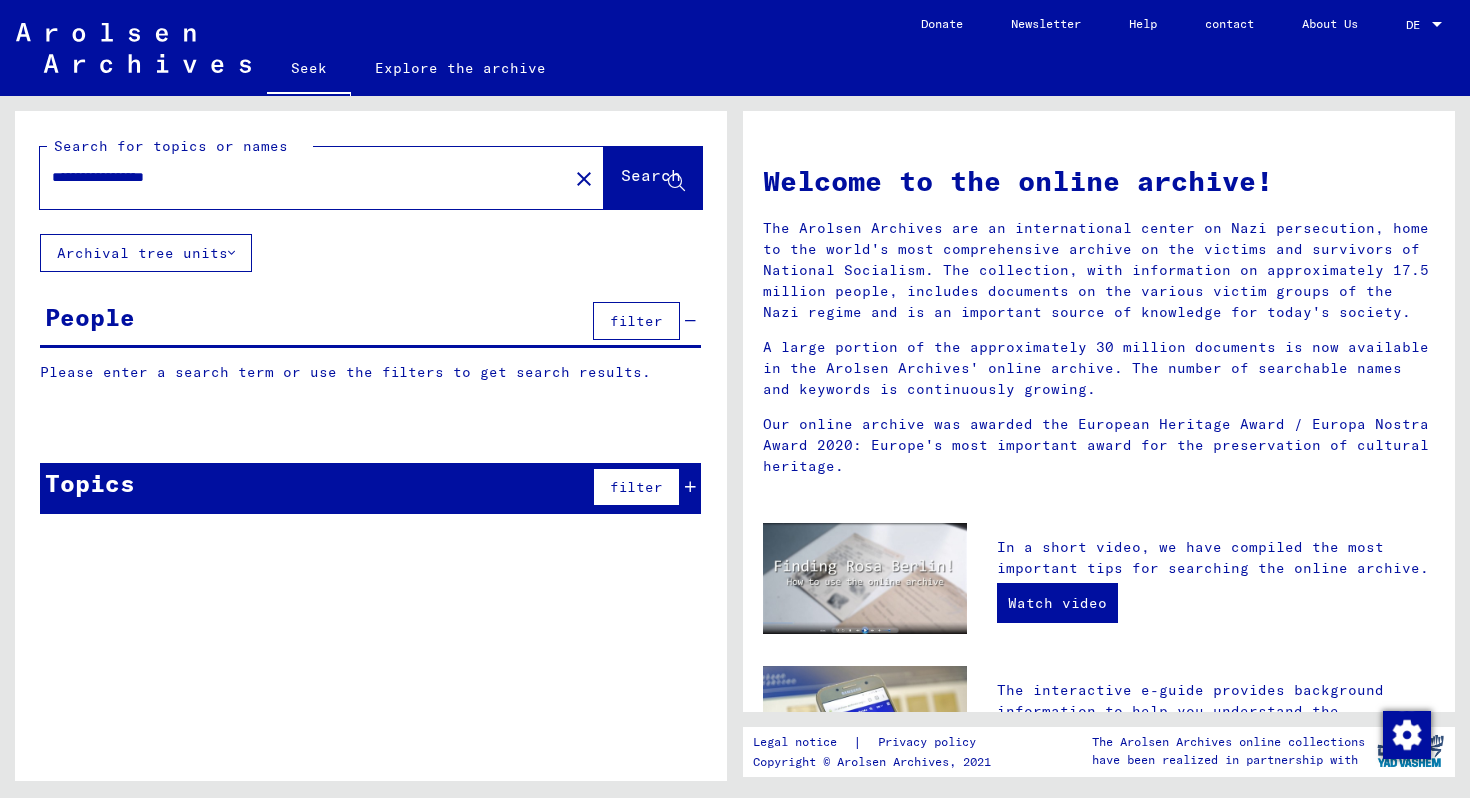 type on "**********" 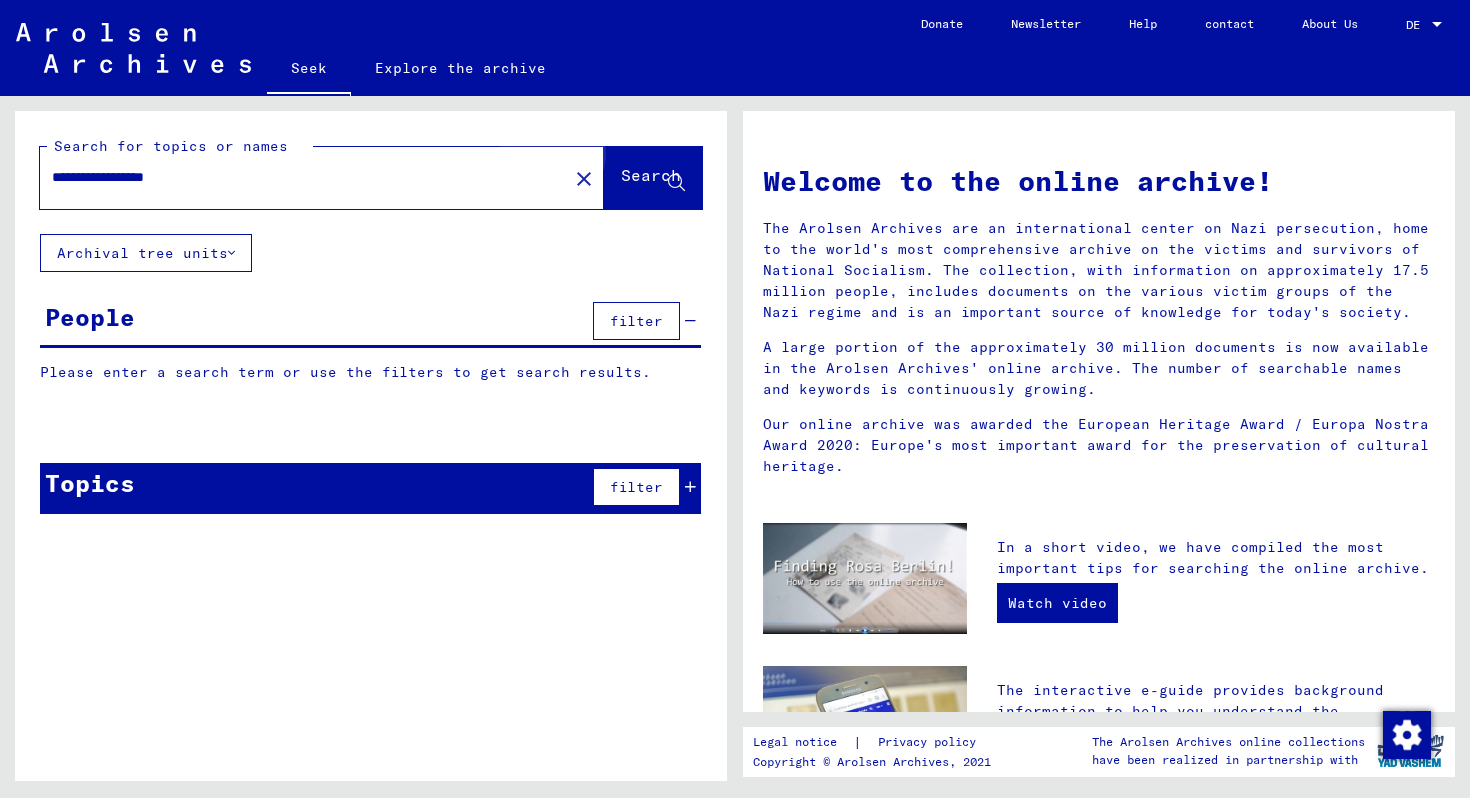 click on "Search" 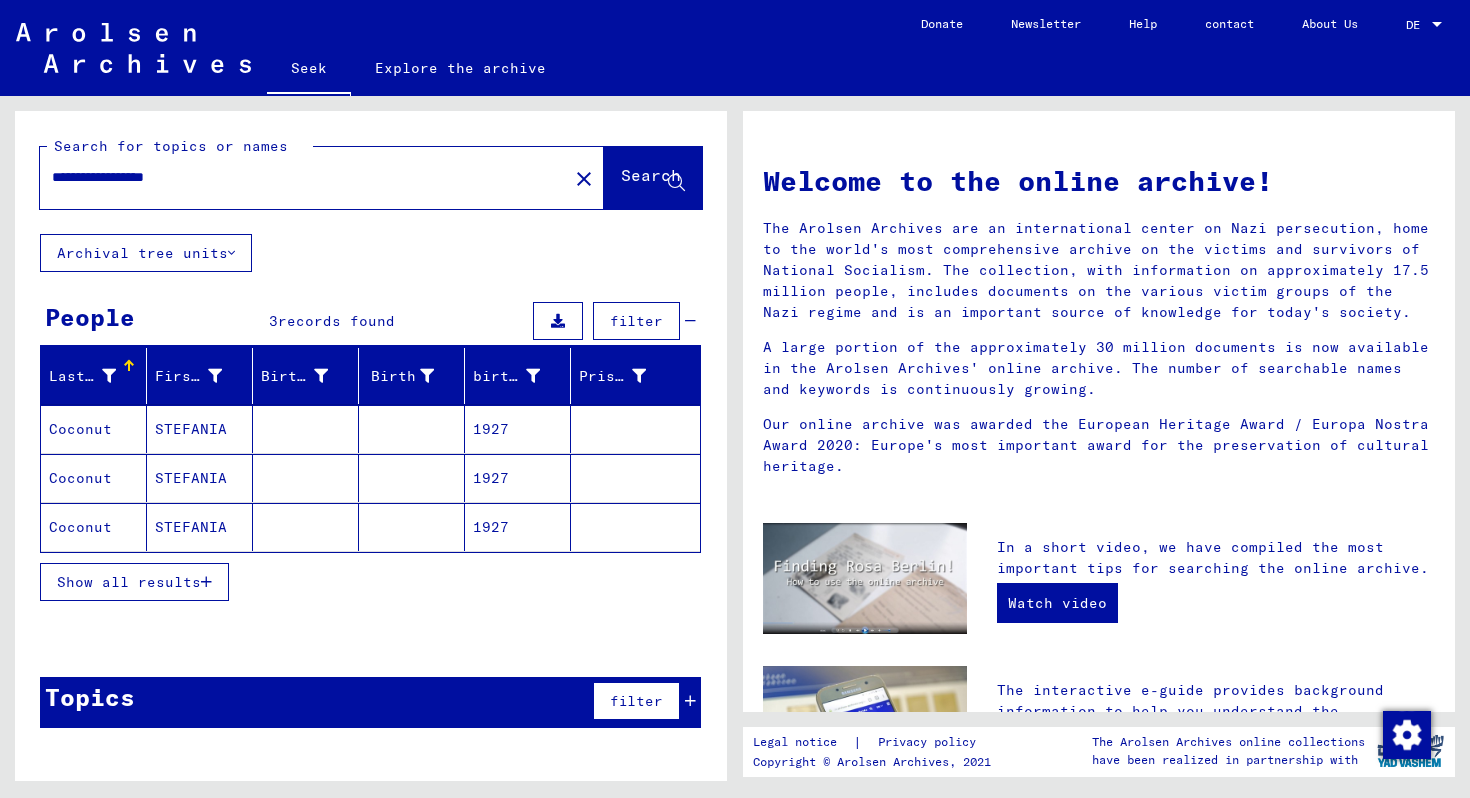 click on "Coconut" at bounding box center (80, 478) 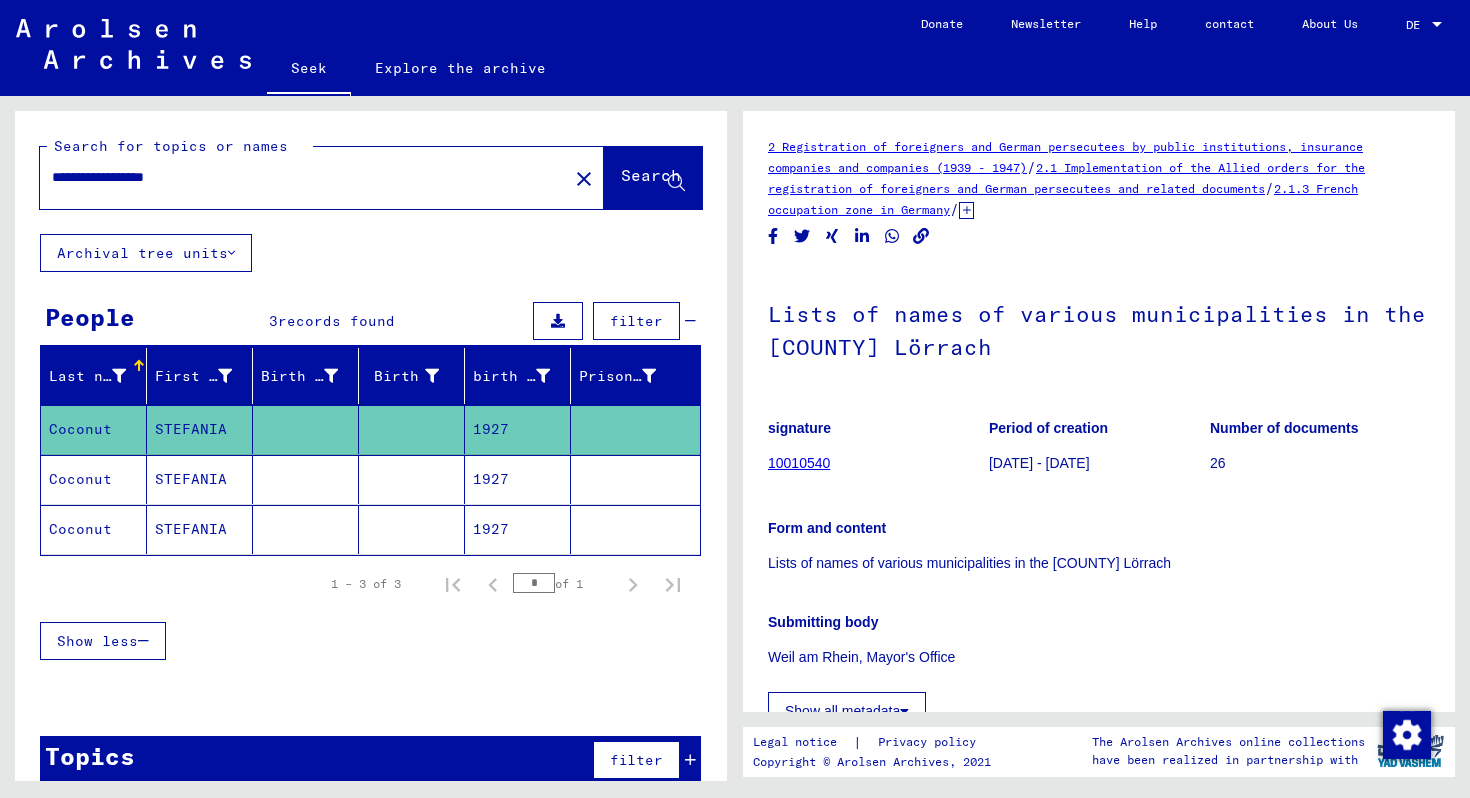 scroll, scrollTop: 0, scrollLeft: 0, axis: both 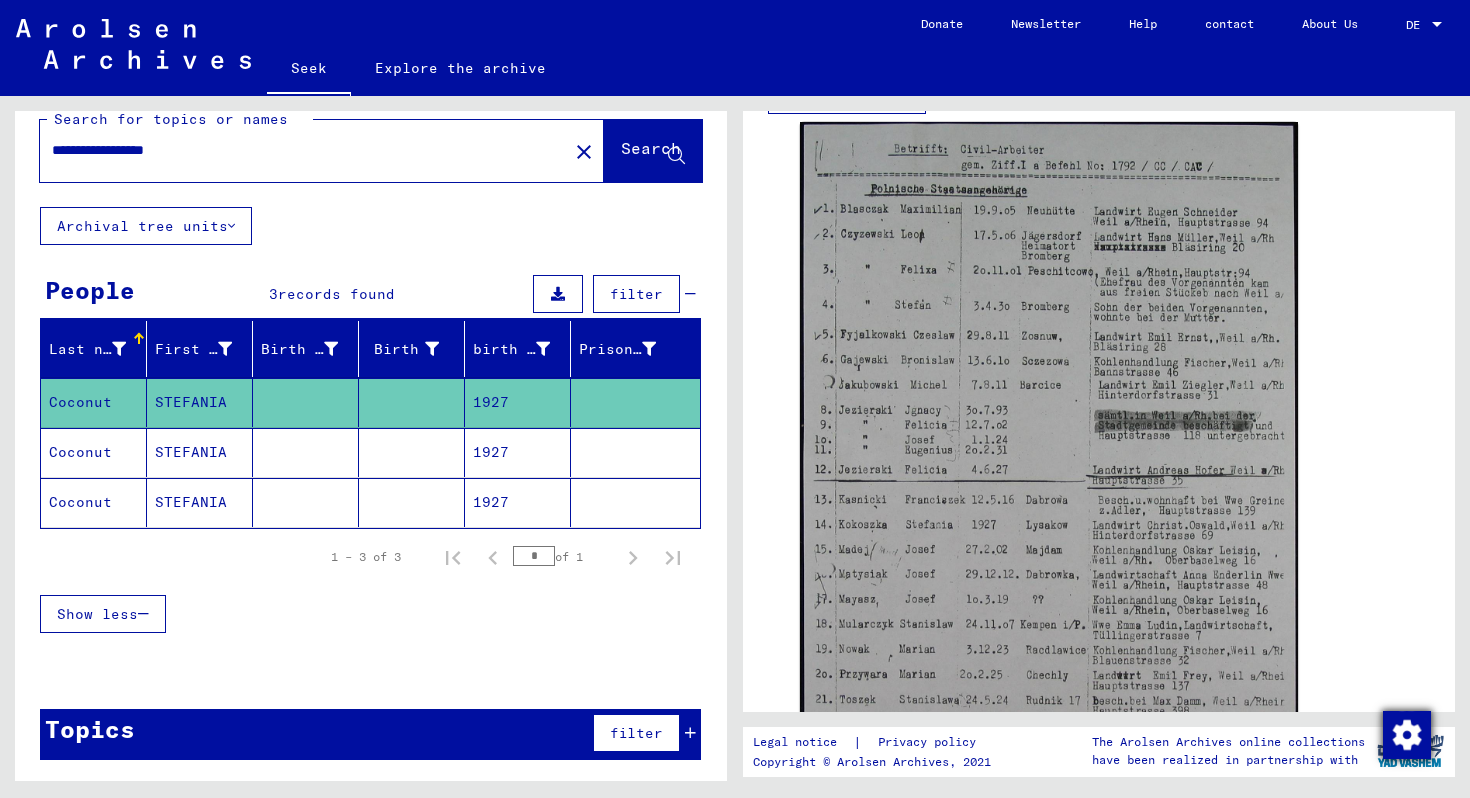 click at bounding box center [1407, 735] 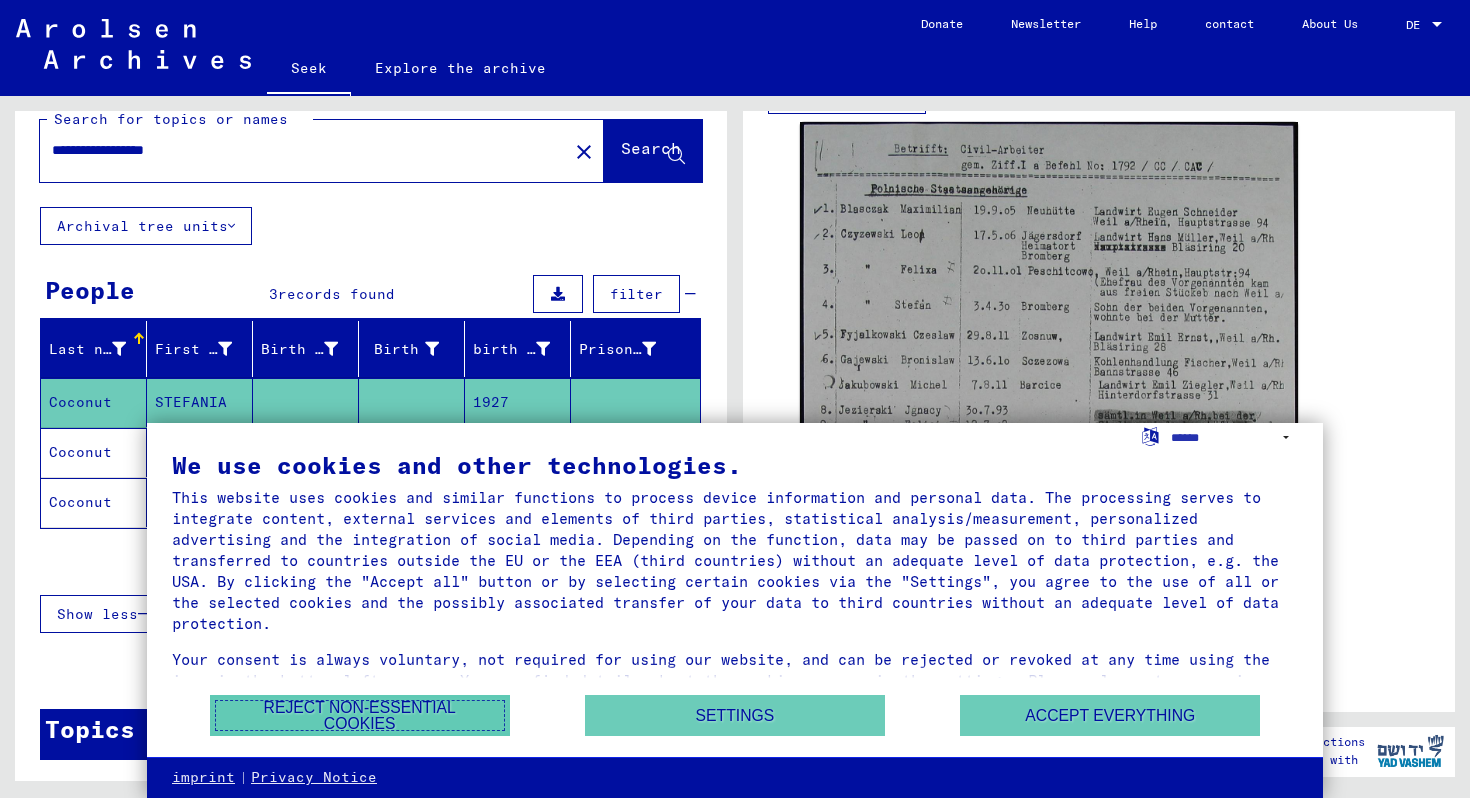 click on "Reject non-essential cookies" at bounding box center (360, 715) 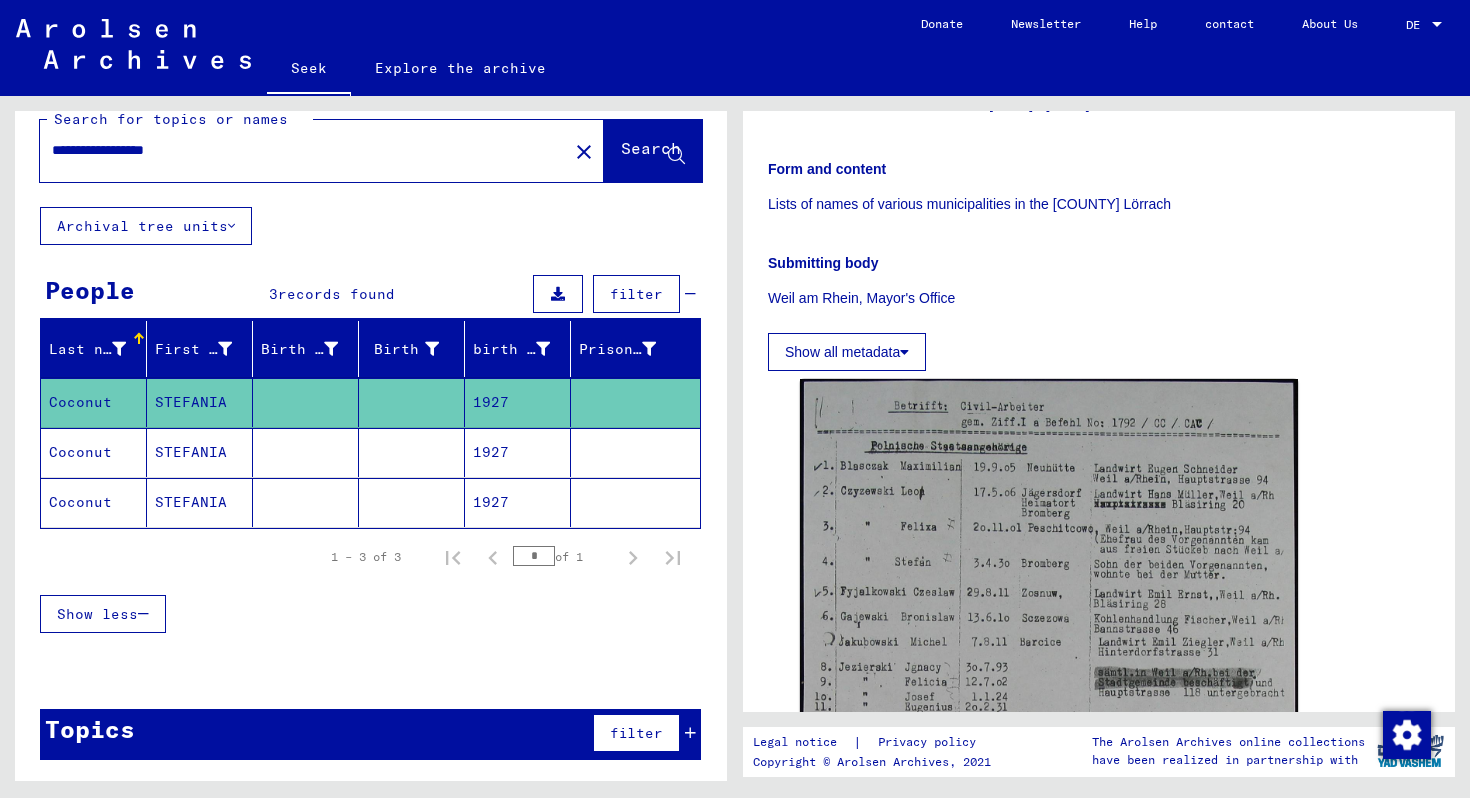 scroll, scrollTop: 350, scrollLeft: 0, axis: vertical 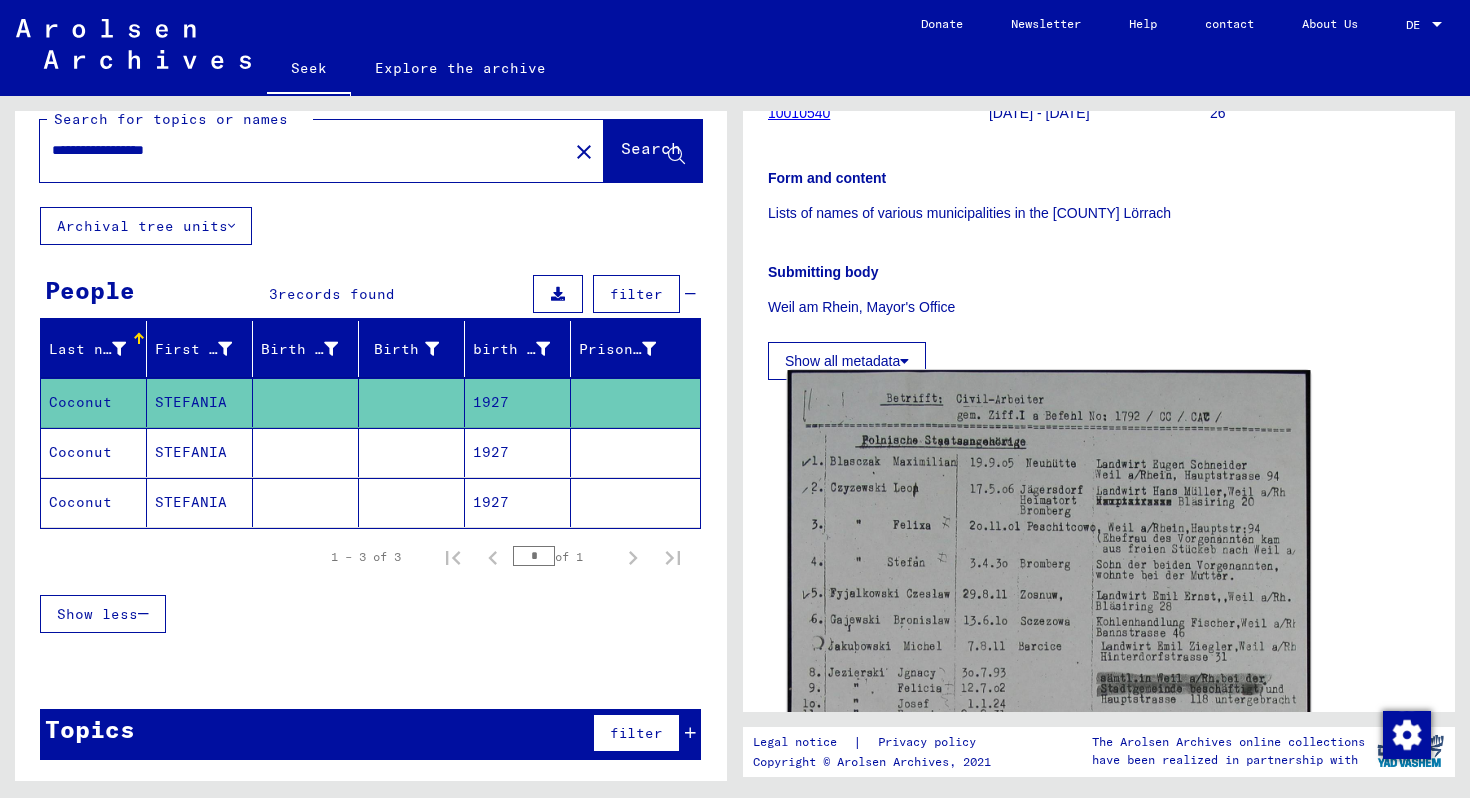 click 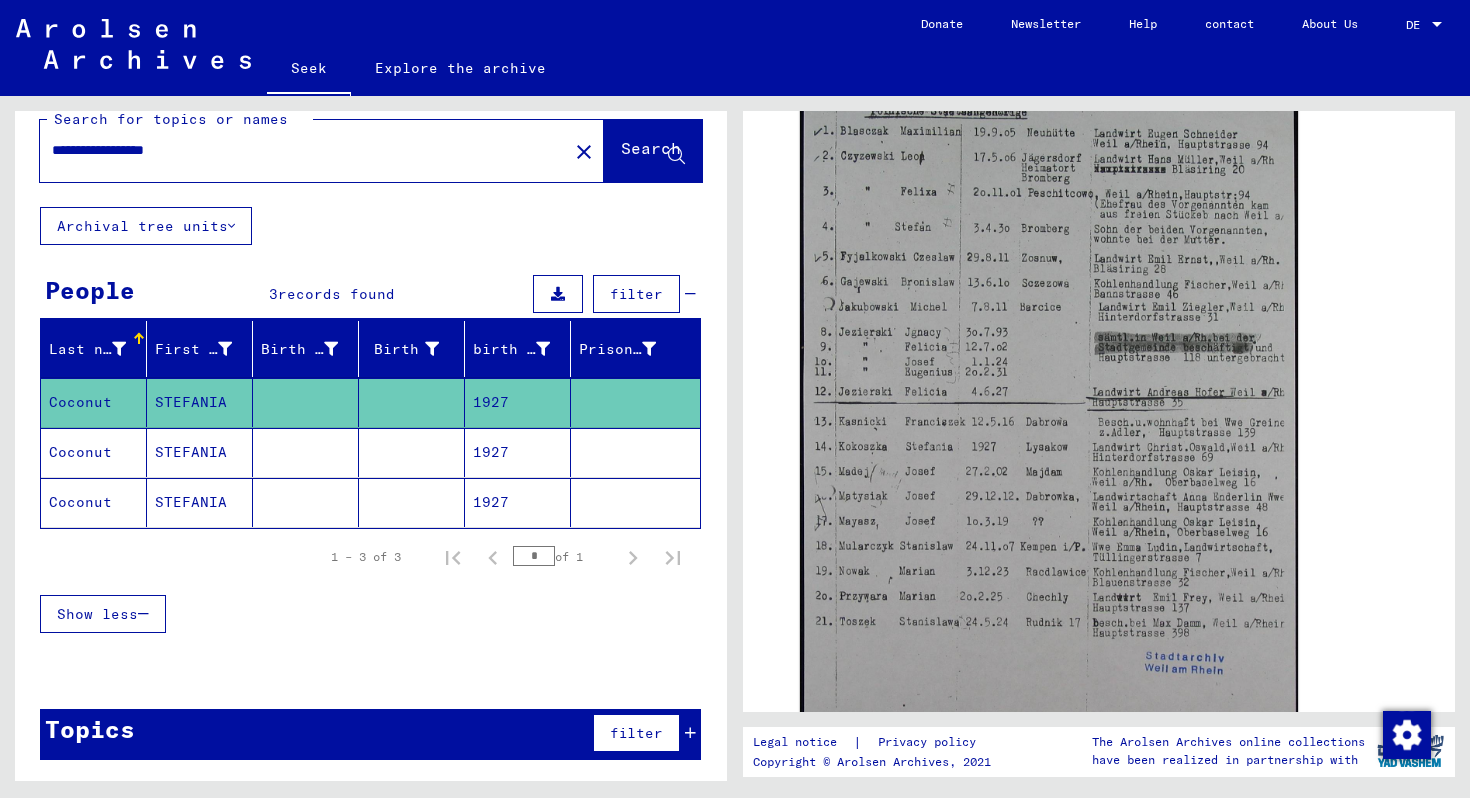 scroll, scrollTop: 834, scrollLeft: 0, axis: vertical 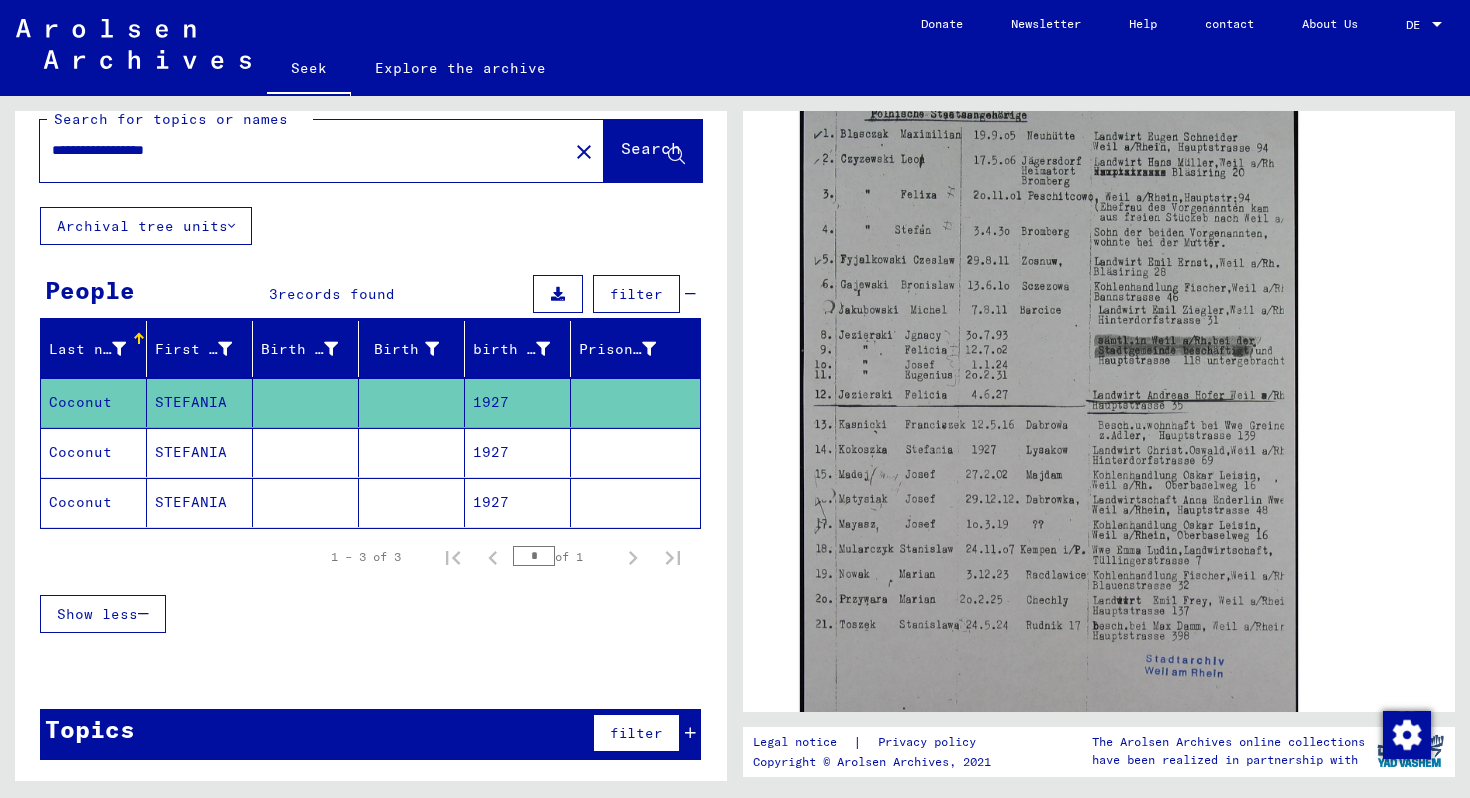 click on "STEFANIA" at bounding box center (191, 502) 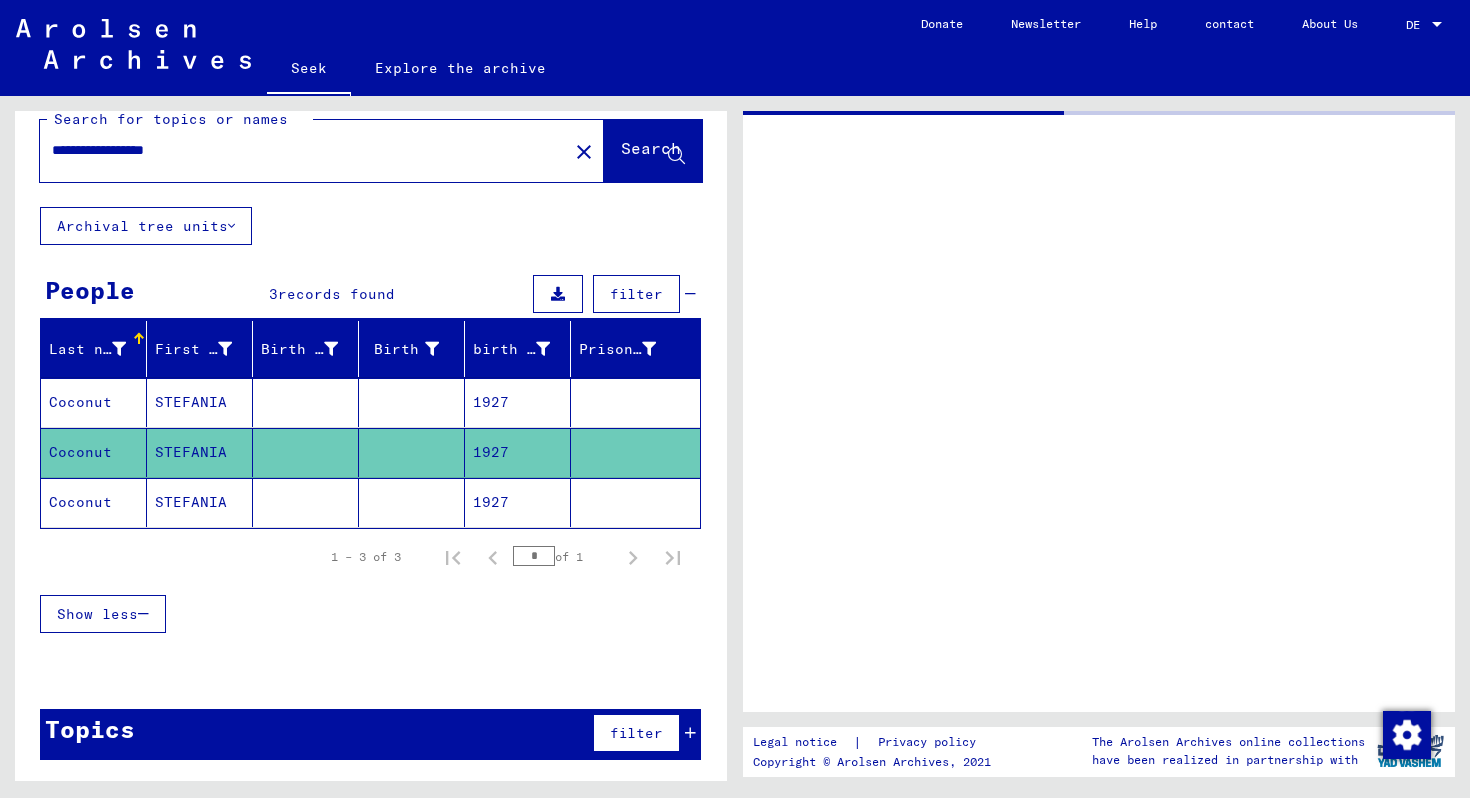 scroll, scrollTop: 0, scrollLeft: 0, axis: both 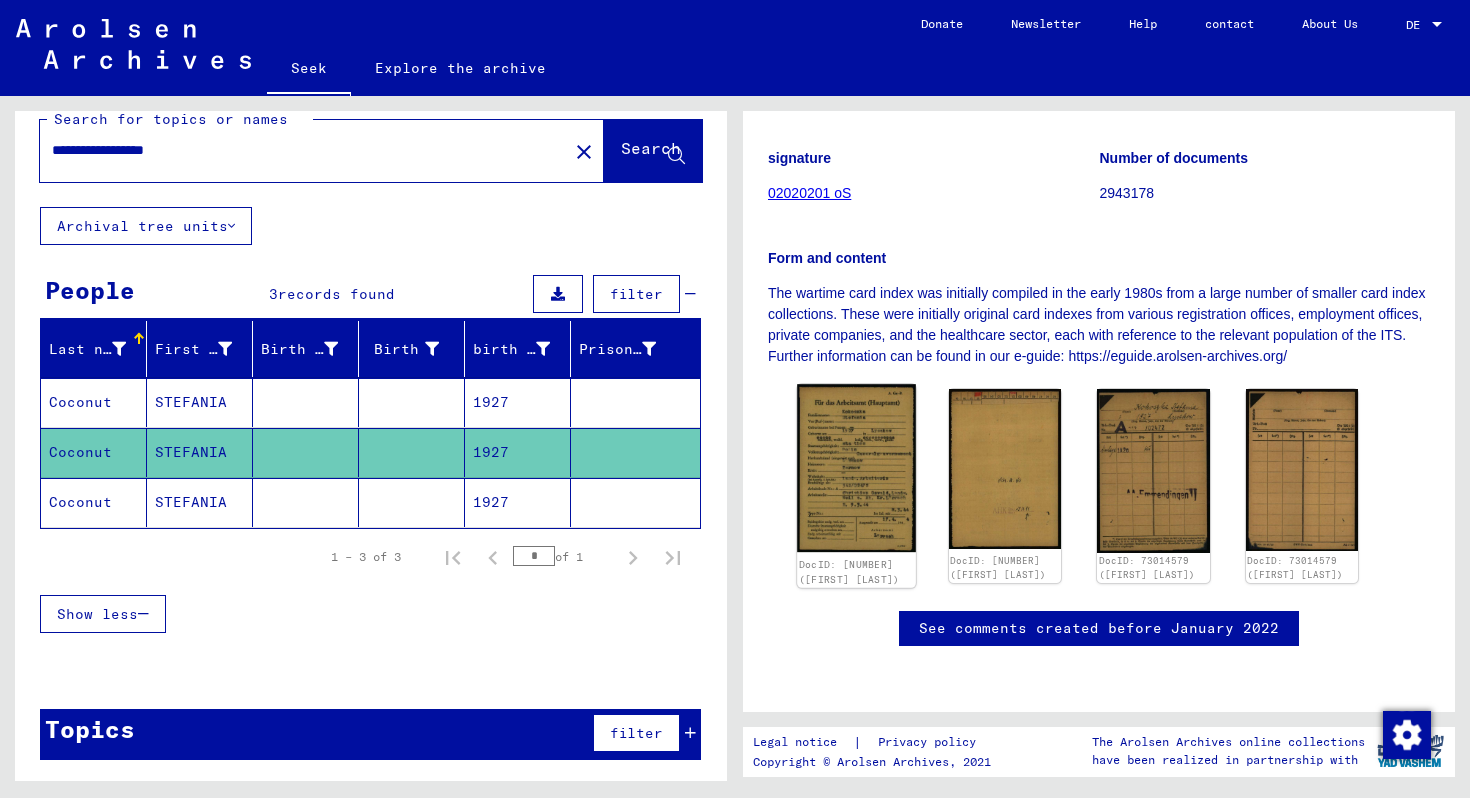 click 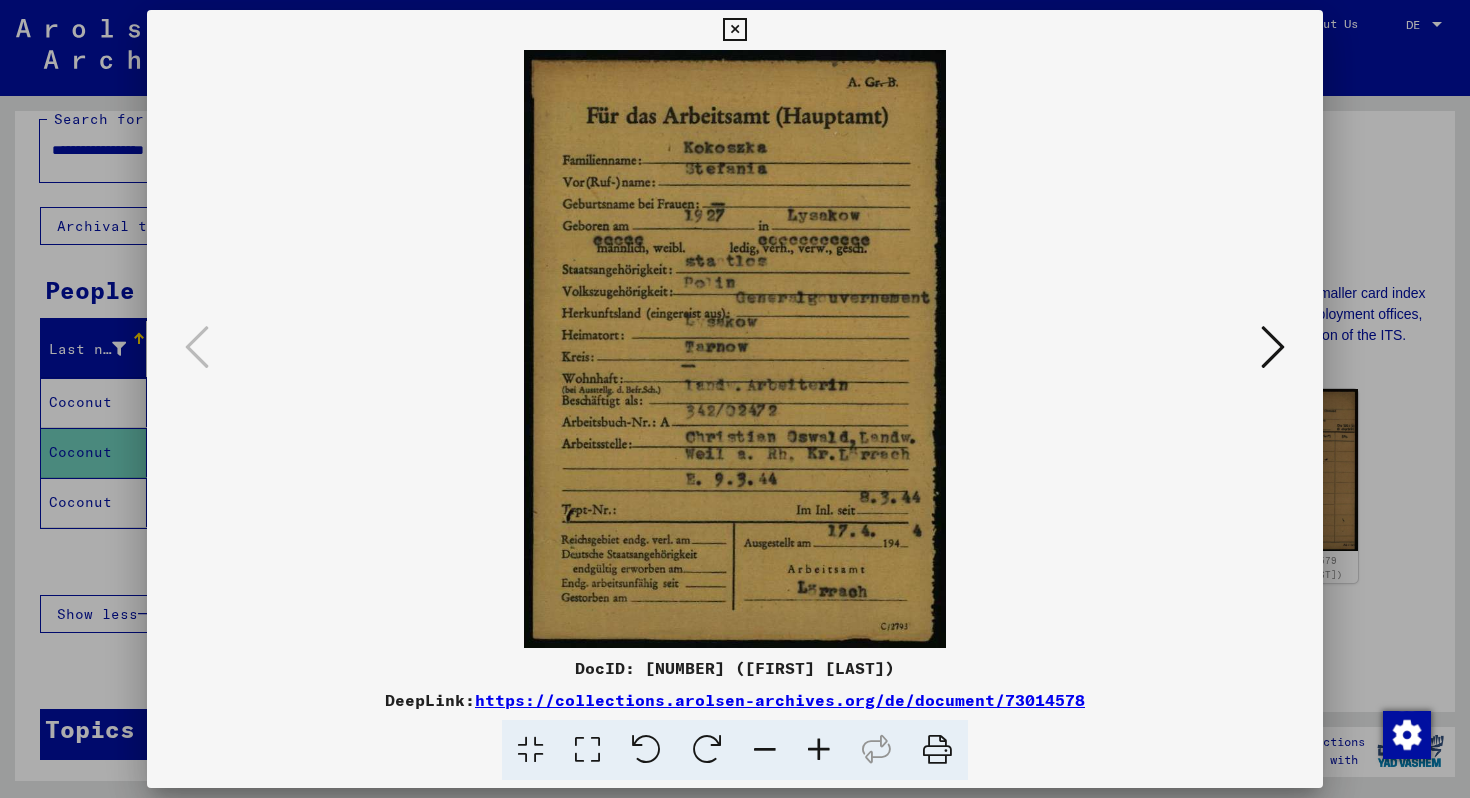 click at bounding box center (735, 349) 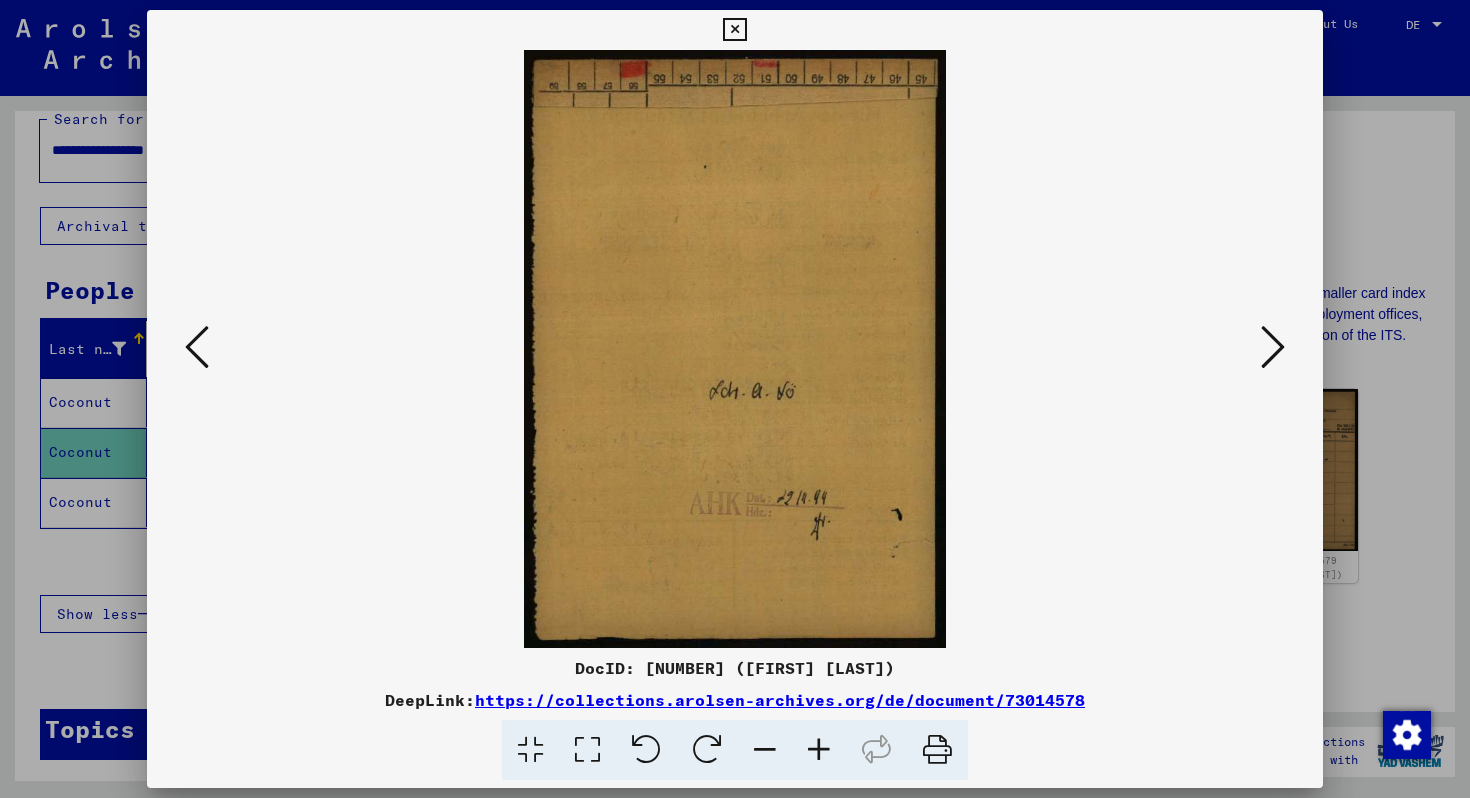 click at bounding box center (1273, 347) 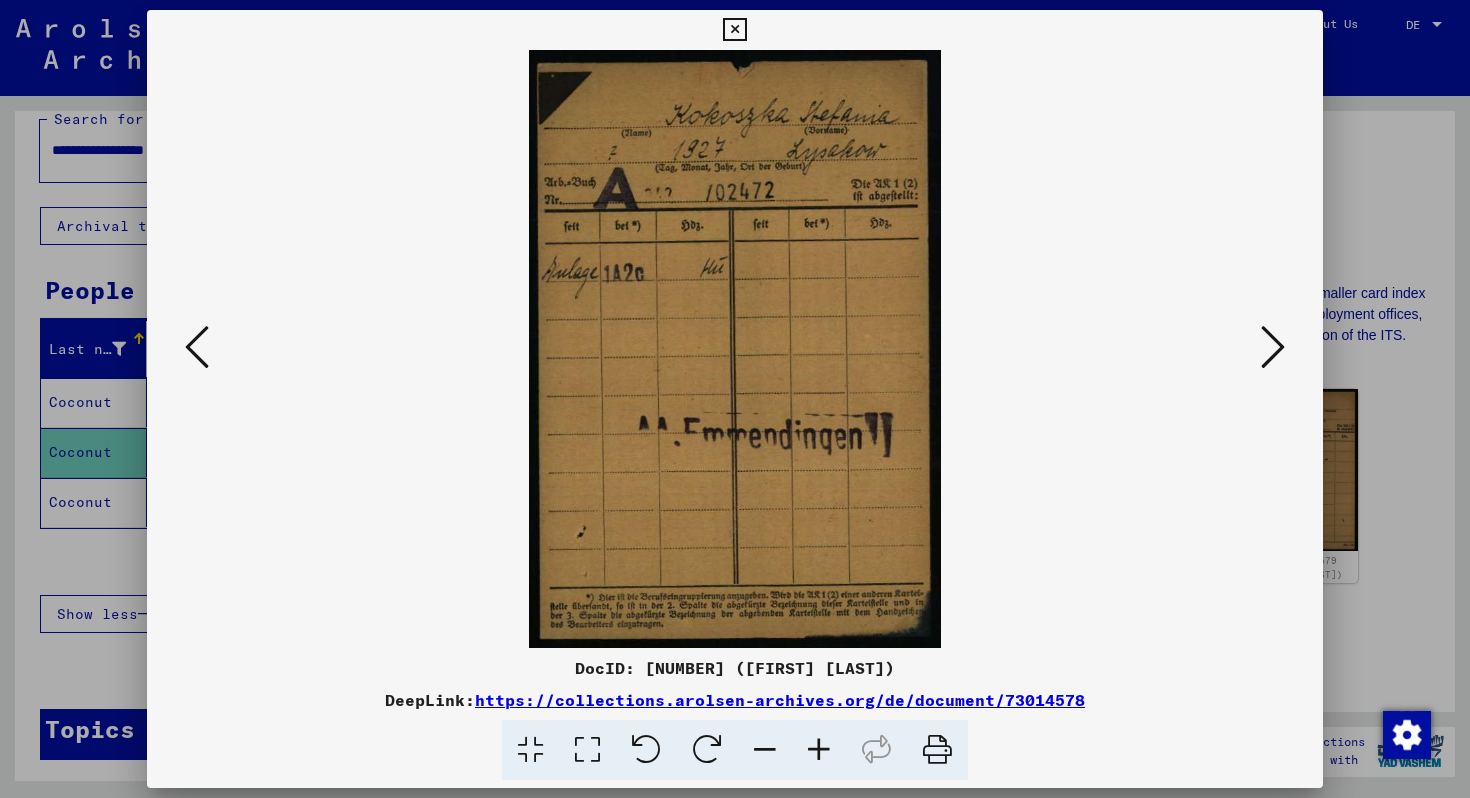 type 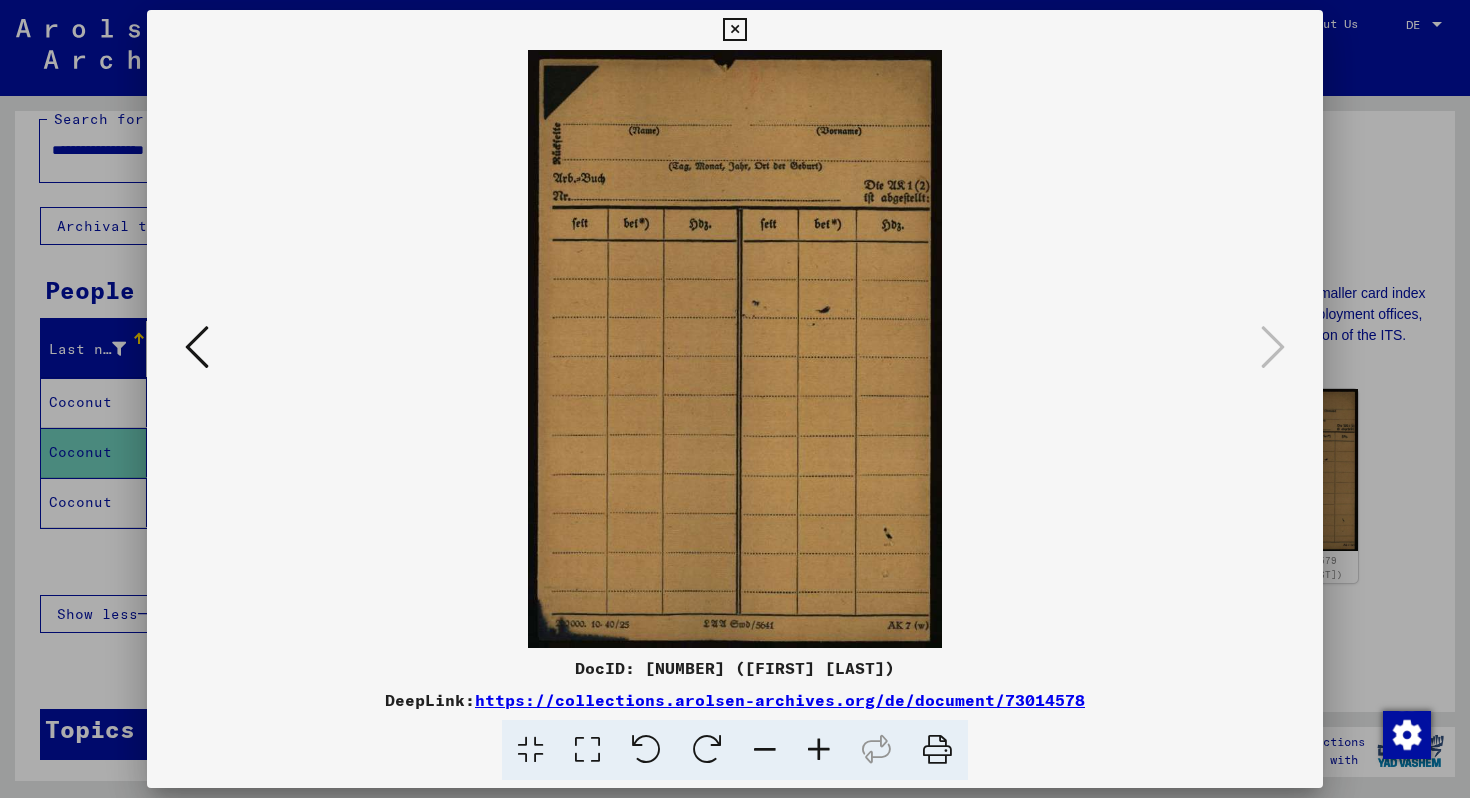 click at bounding box center [734, 30] 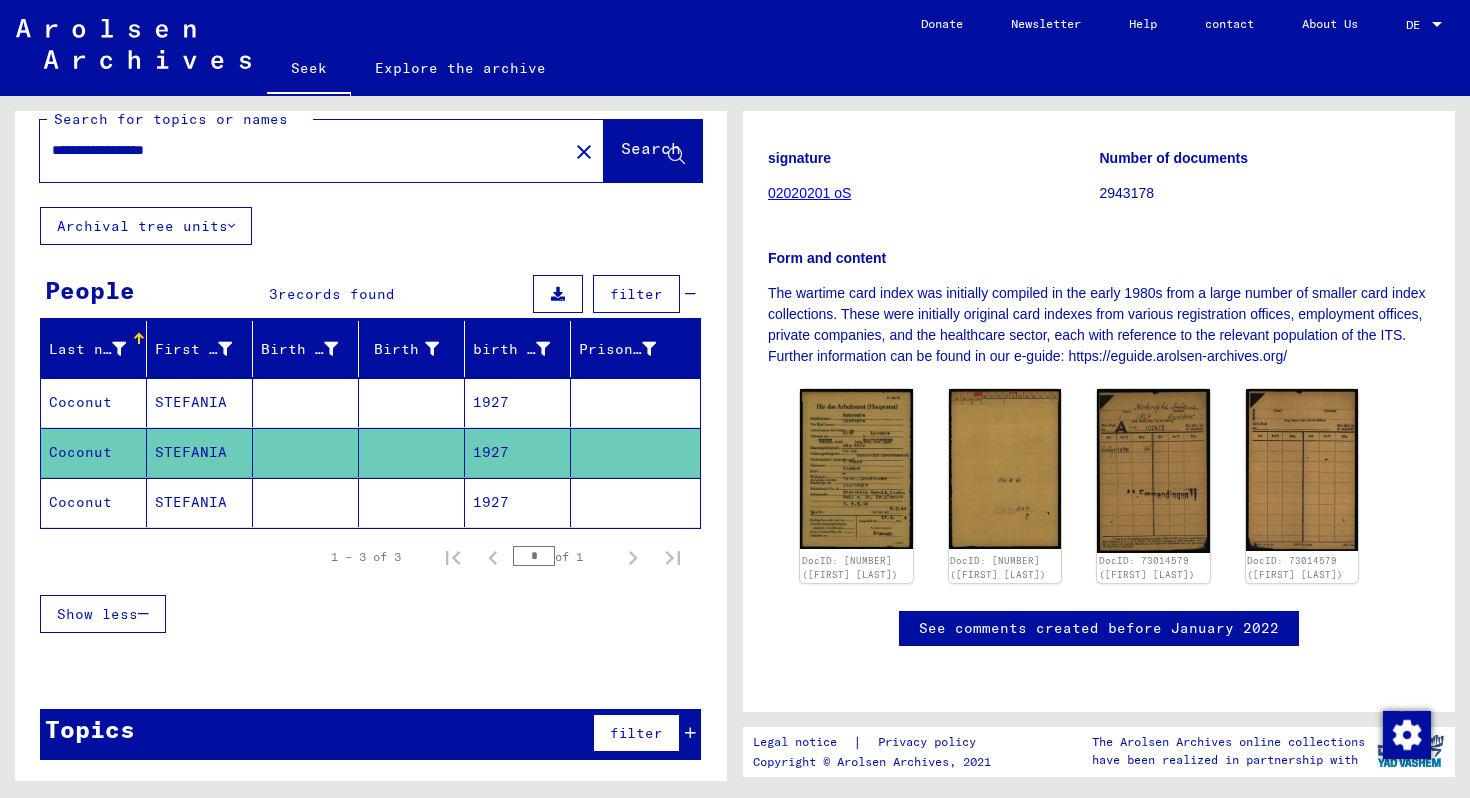 click on "STEFANIA" 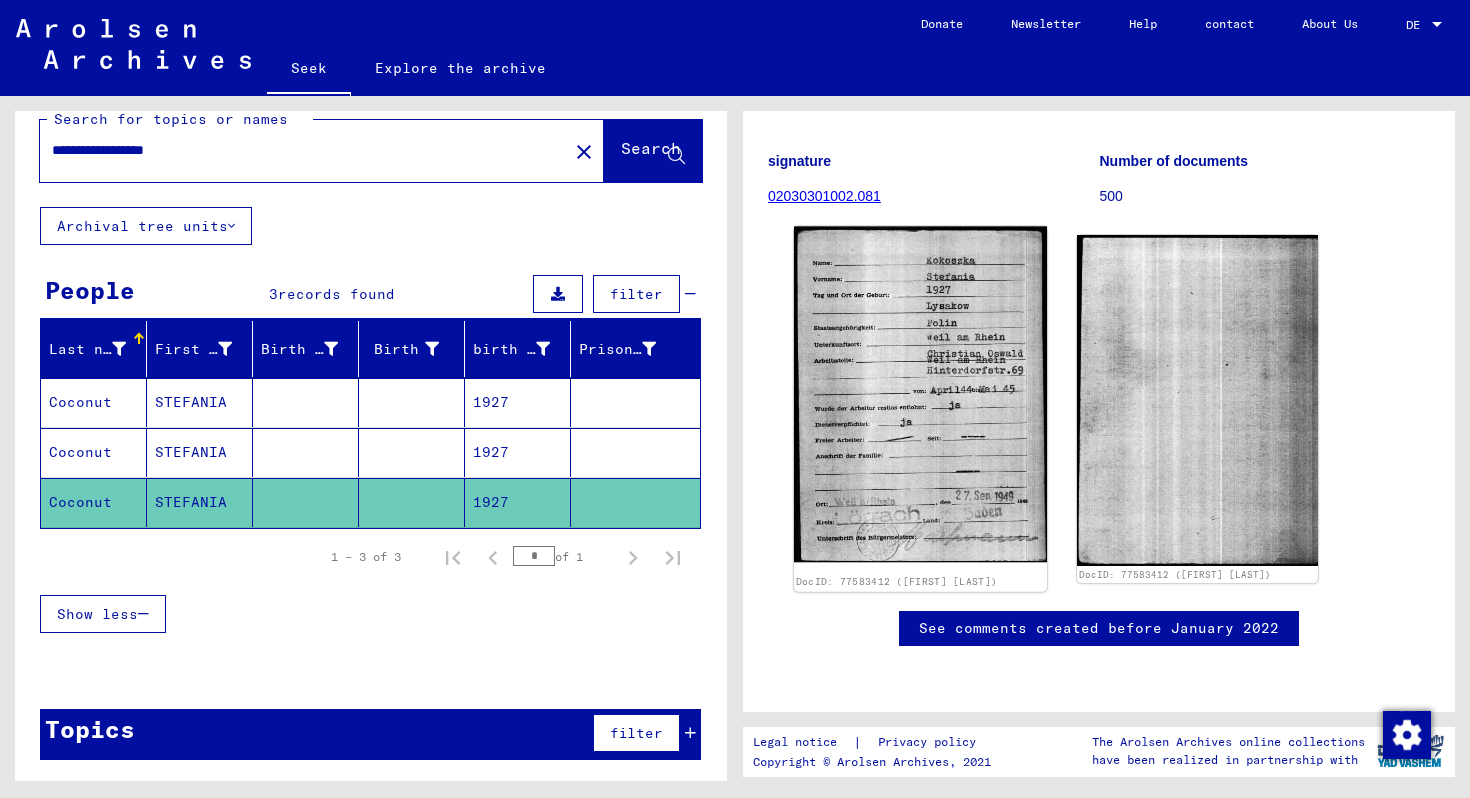click 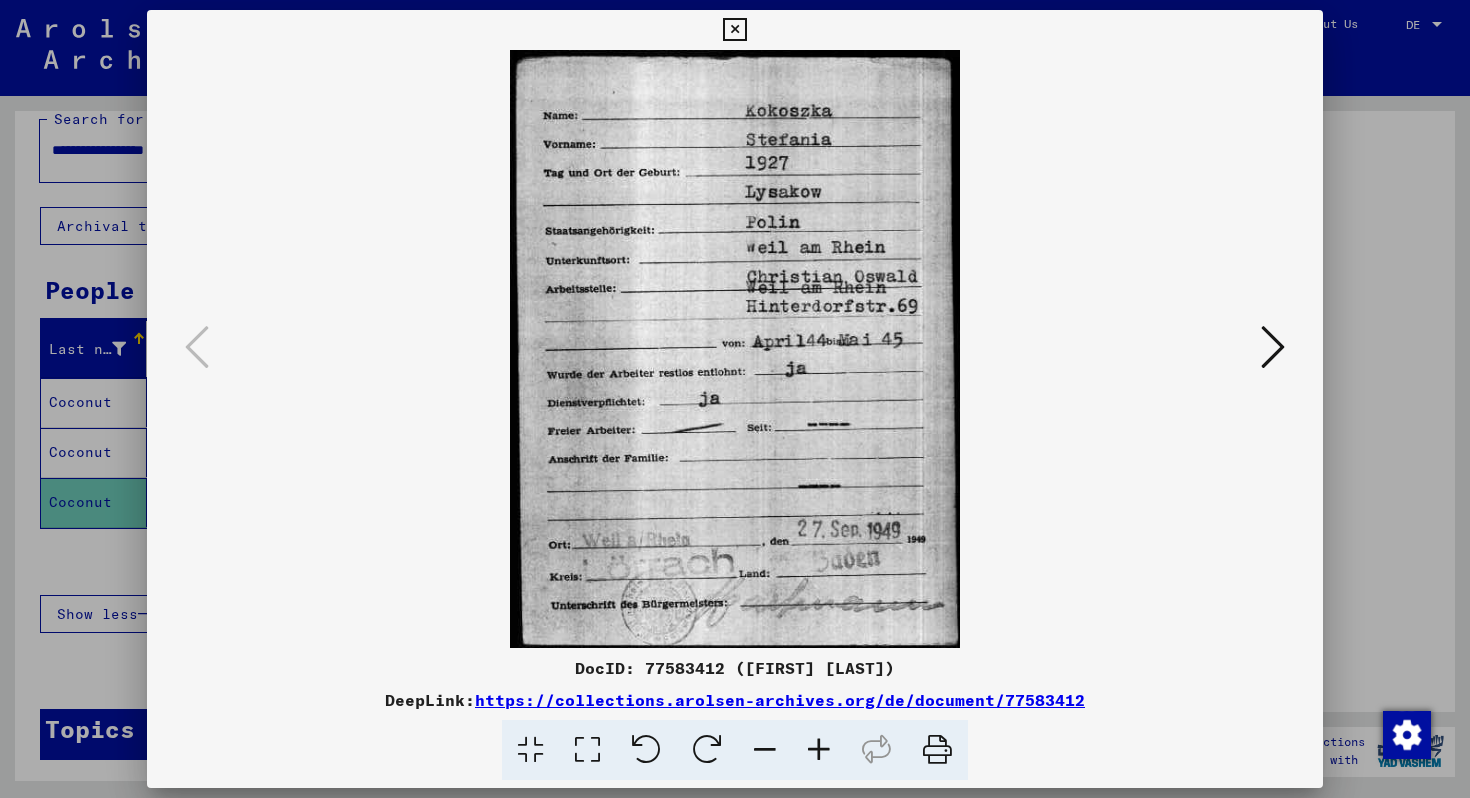 click at bounding box center [735, 349] 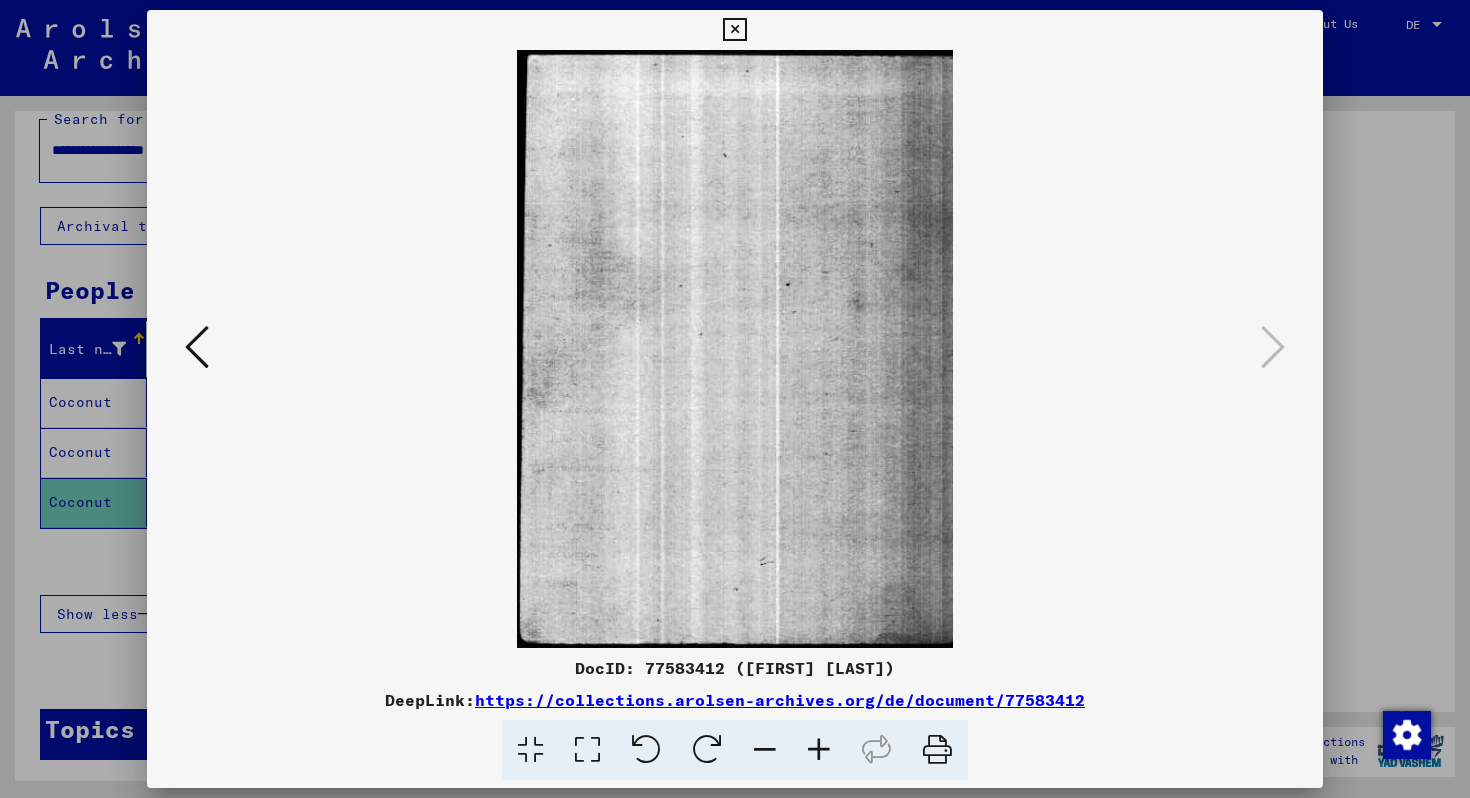 click at bounding box center [197, 347] 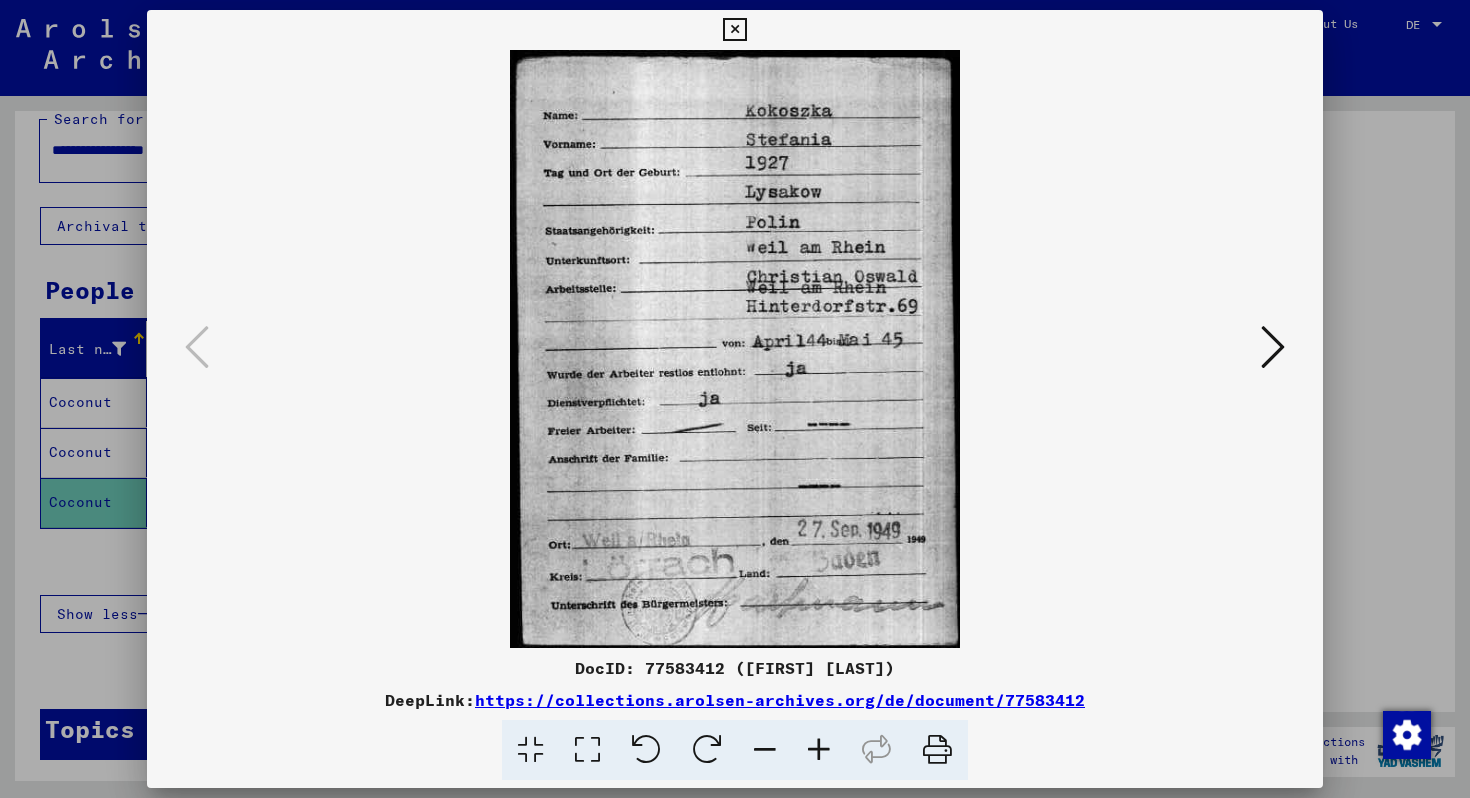 click at bounding box center (734, 30) 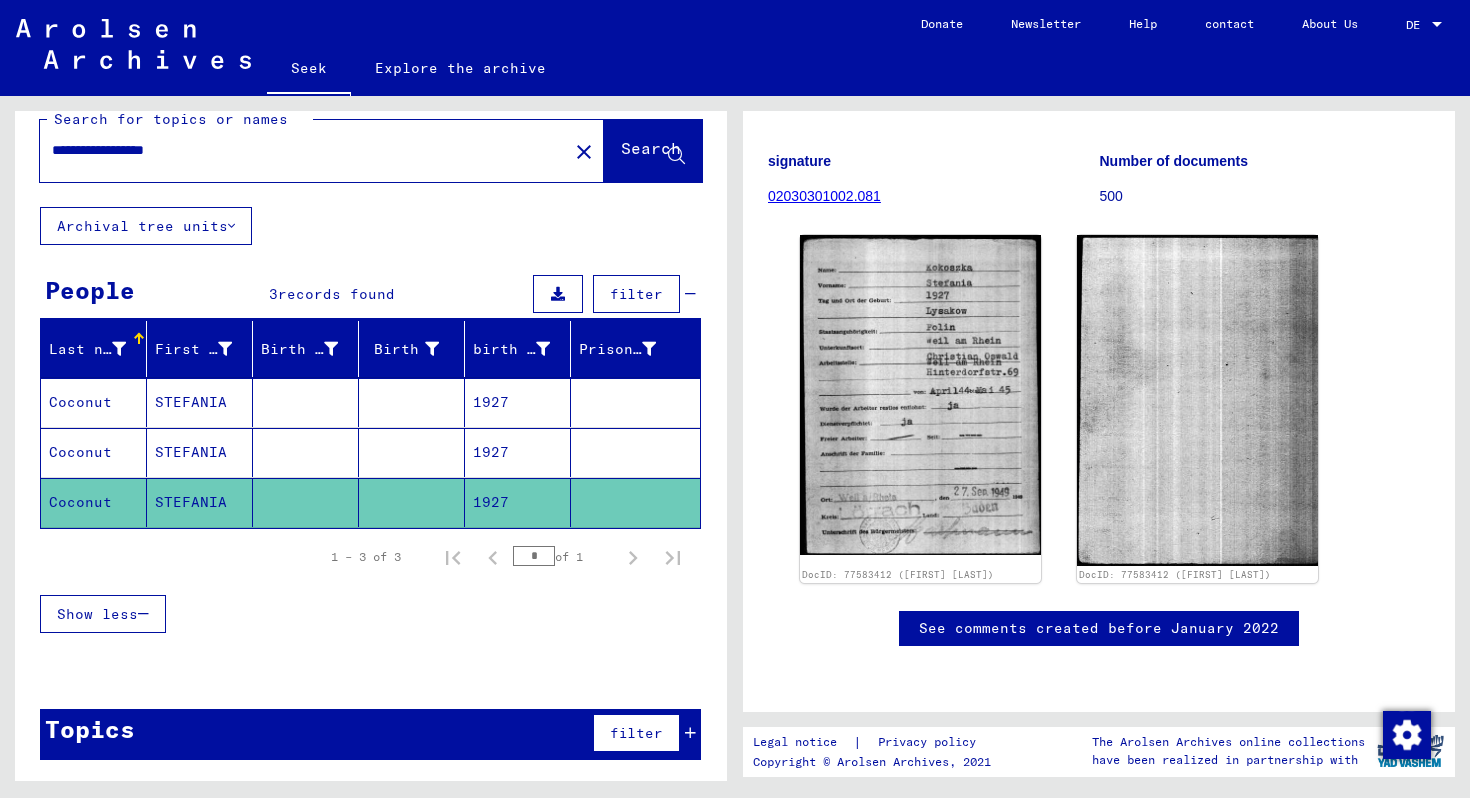 click at bounding box center [412, 452] 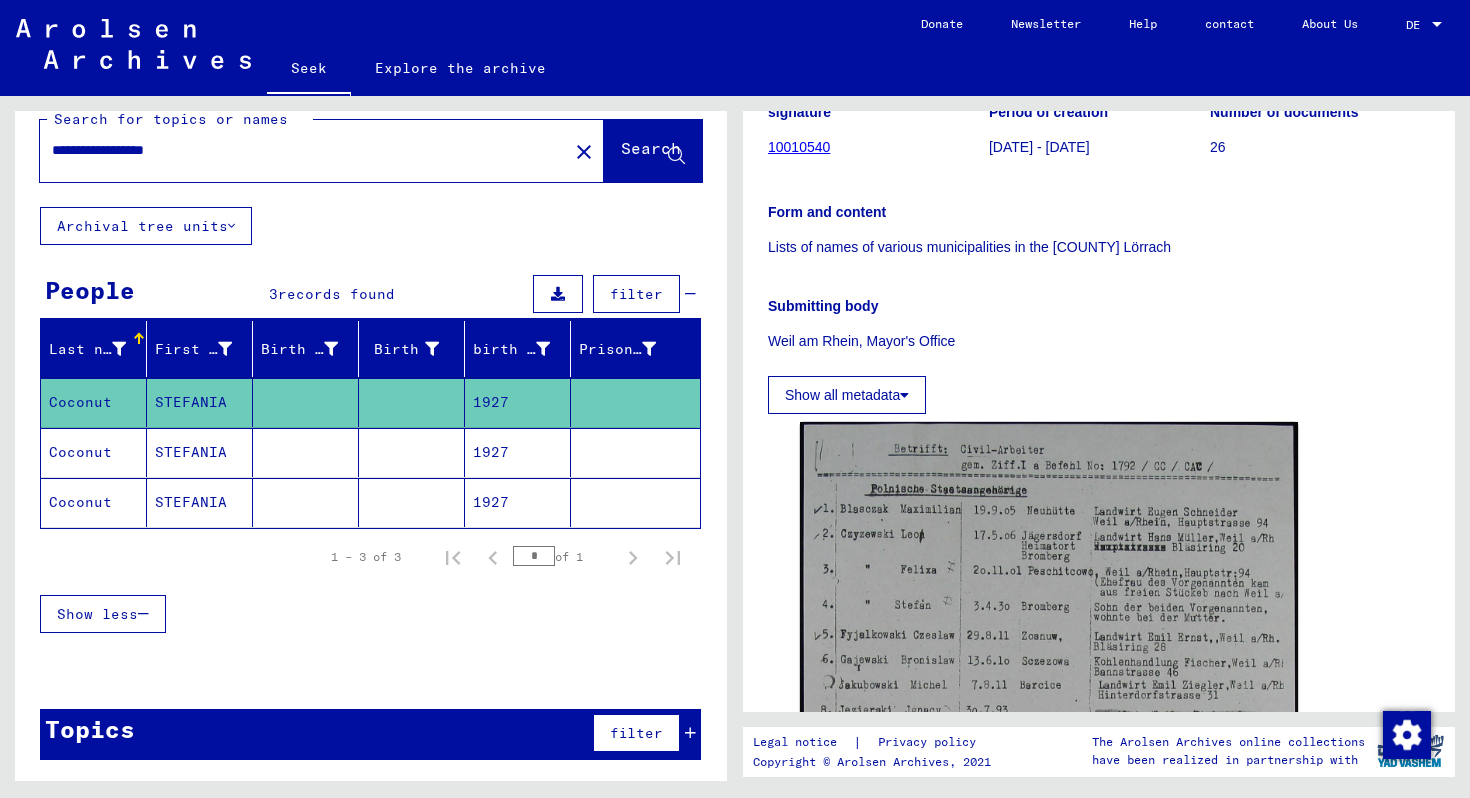 click on "STEFANIA" 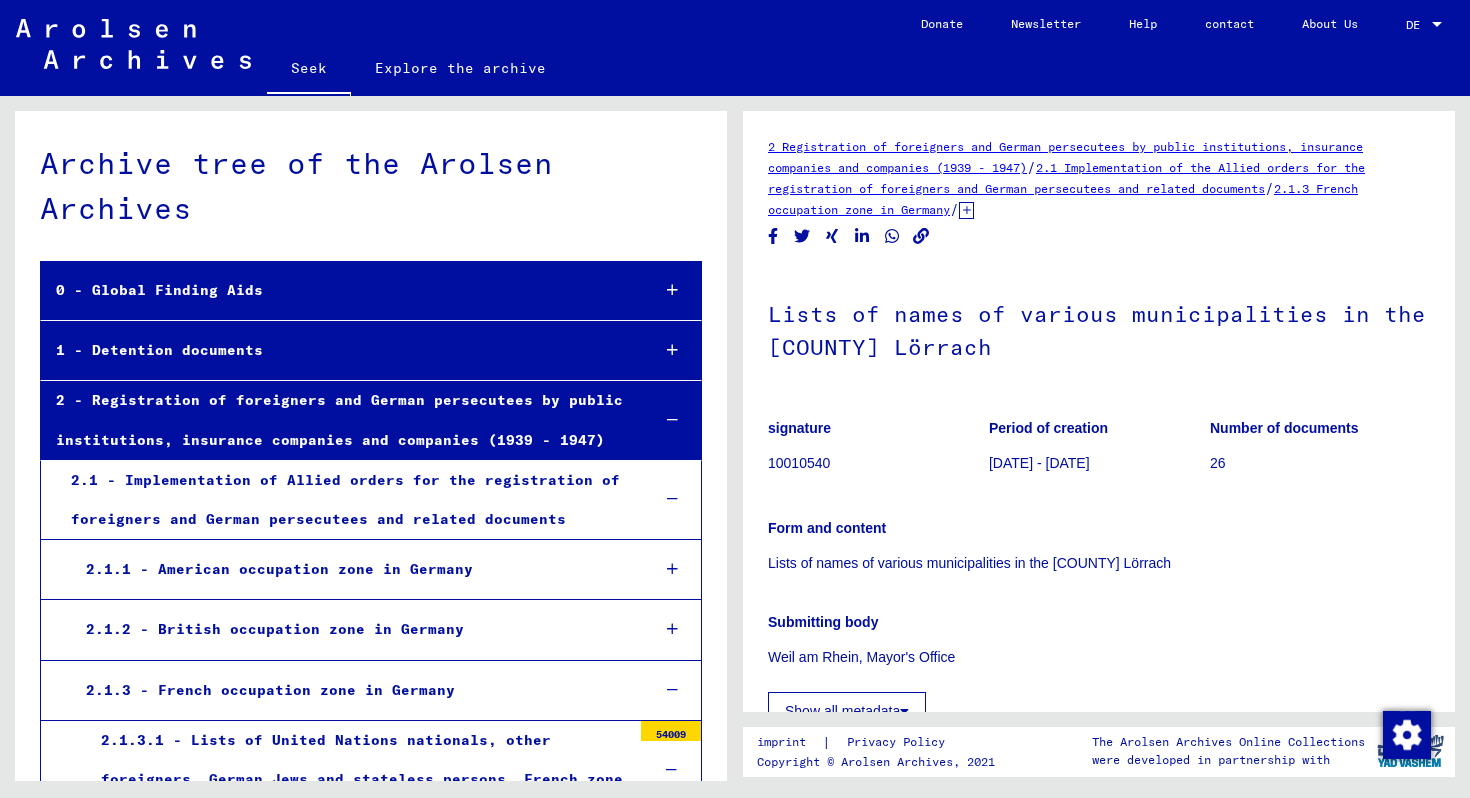 click on "Nationality/origin of the listed persons: Polish" at bounding box center (377, 3524) 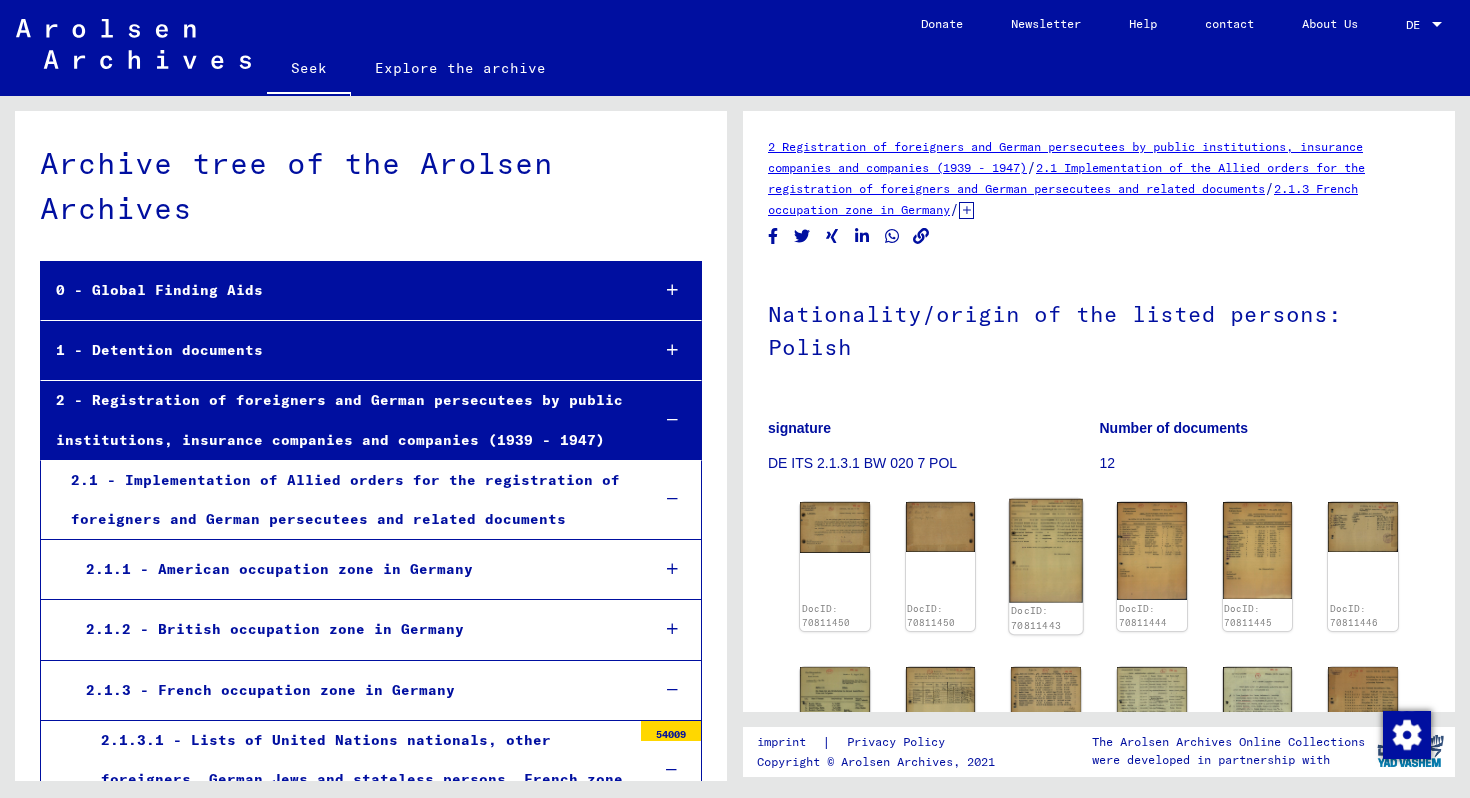 click on "DocID: 70811443" 